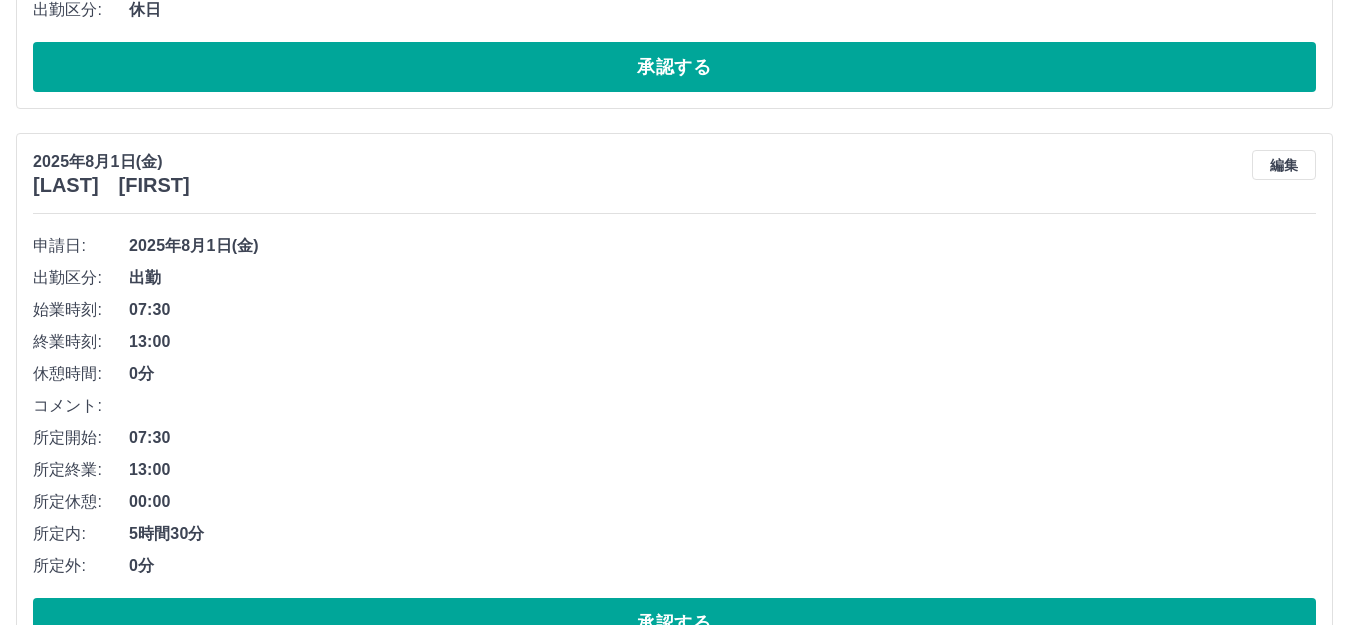 scroll, scrollTop: 1500, scrollLeft: 0, axis: vertical 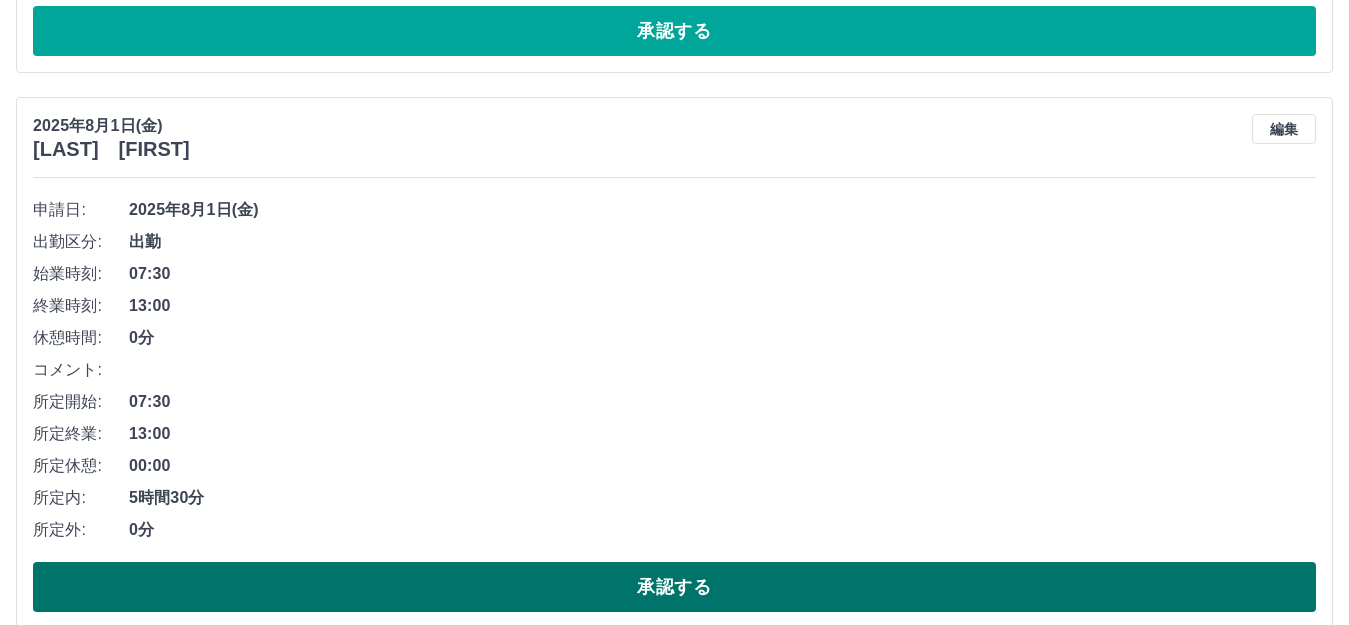 click on "承認する" at bounding box center [674, 587] 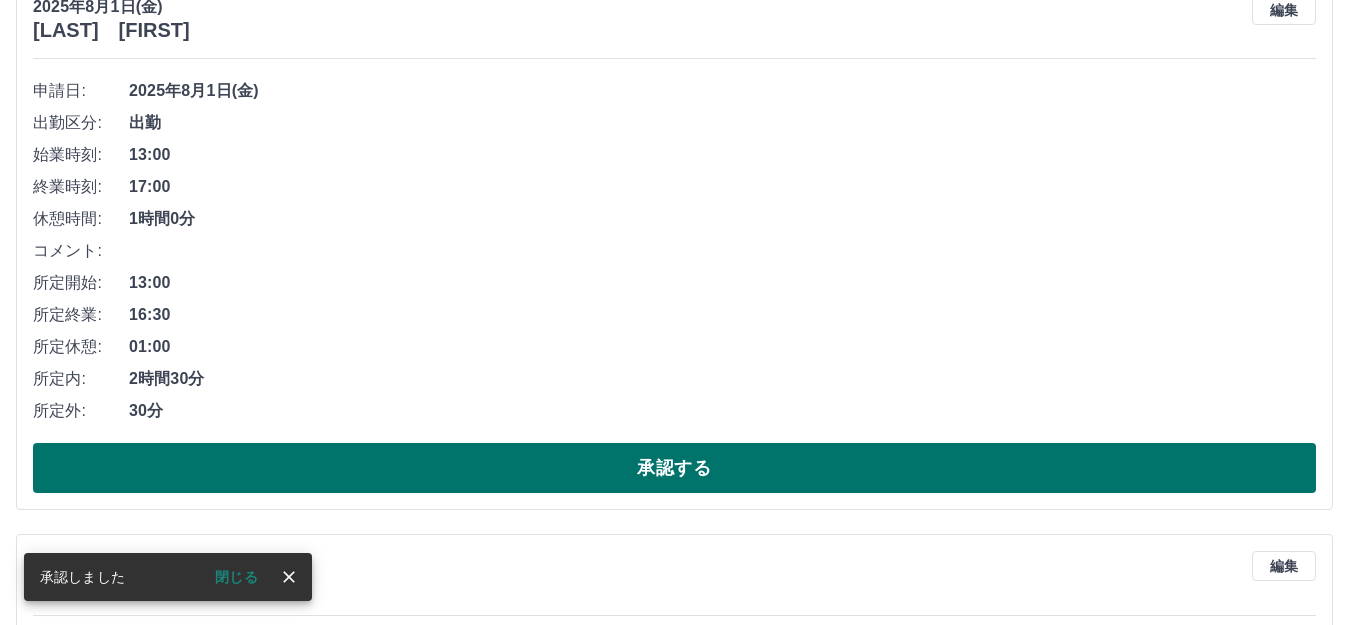 scroll, scrollTop: 1599, scrollLeft: 0, axis: vertical 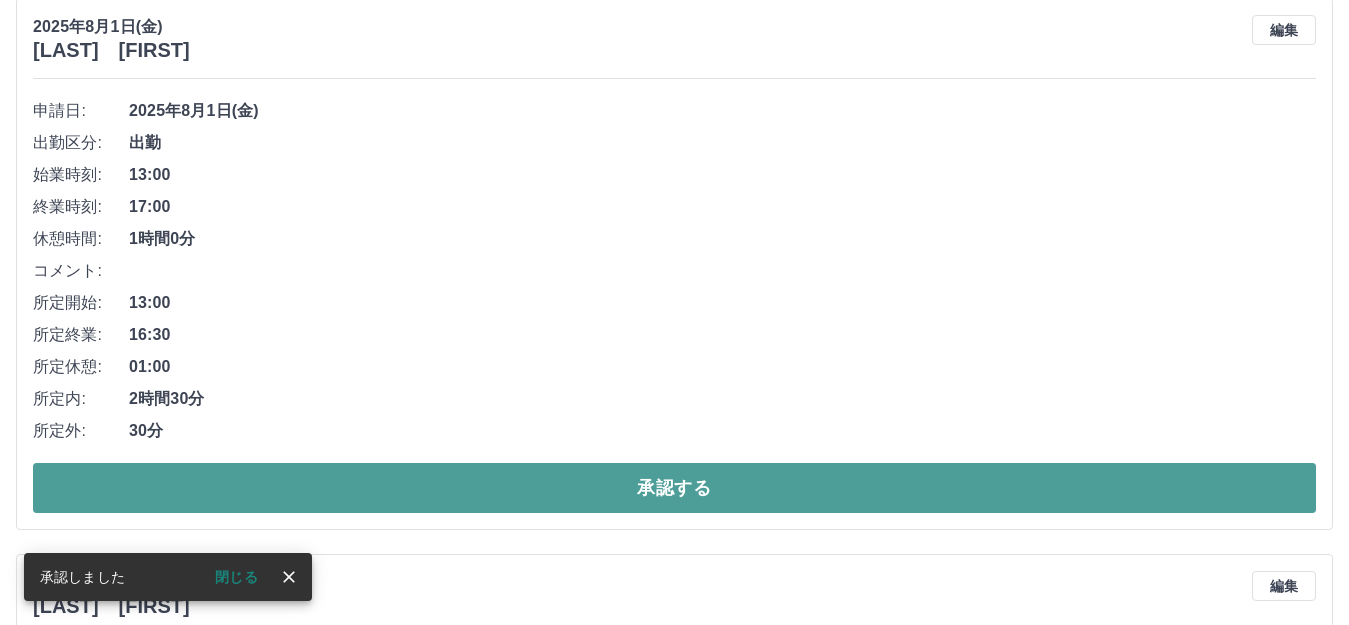 click on "承認する" at bounding box center [674, 488] 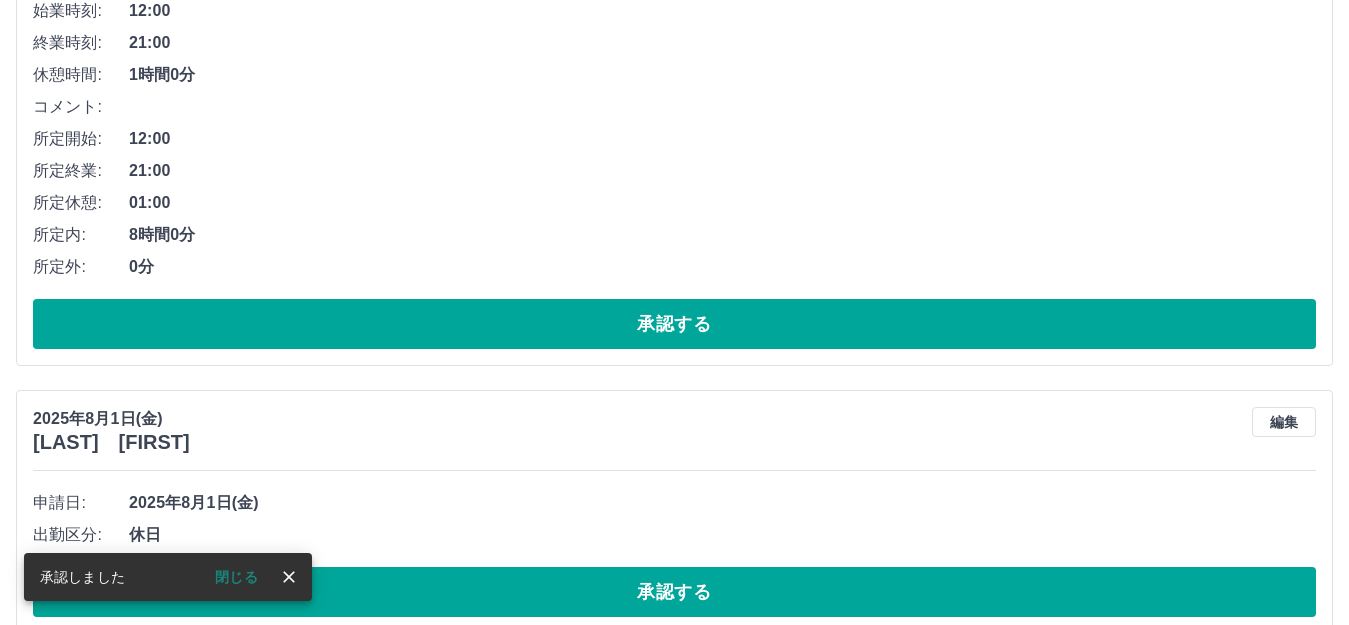 scroll, scrollTop: 1242, scrollLeft: 0, axis: vertical 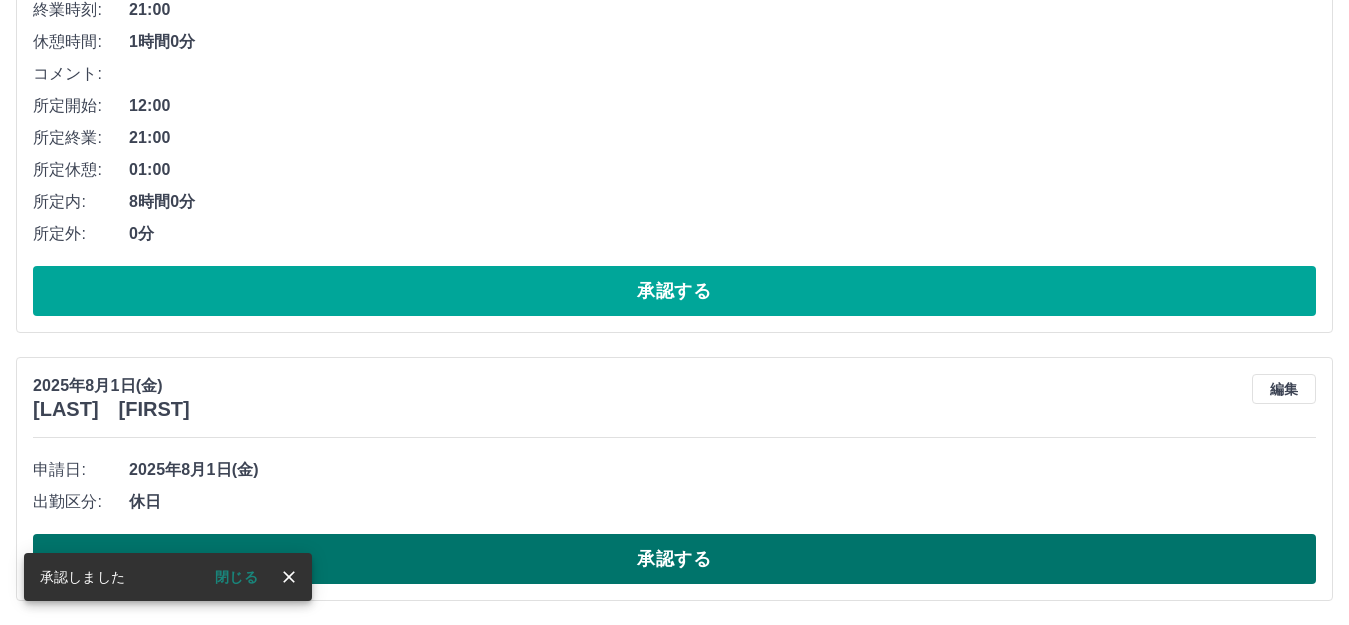 click on "承認する" at bounding box center [674, 559] 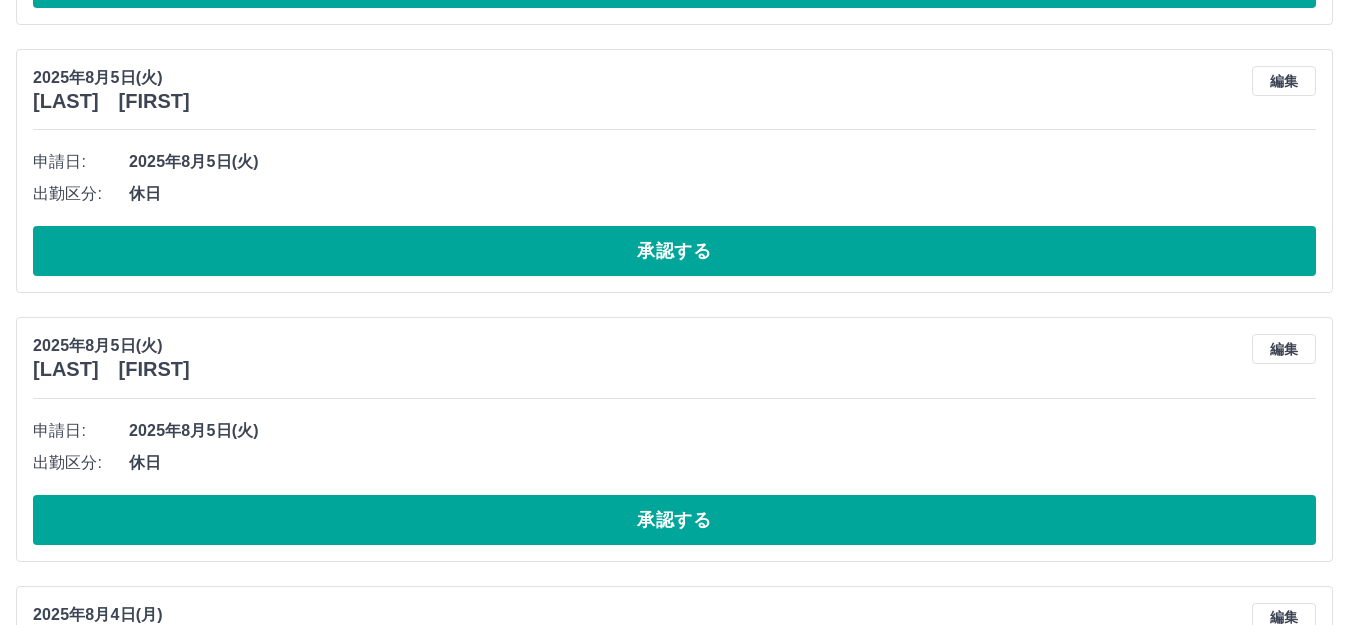 scroll, scrollTop: 0, scrollLeft: 0, axis: both 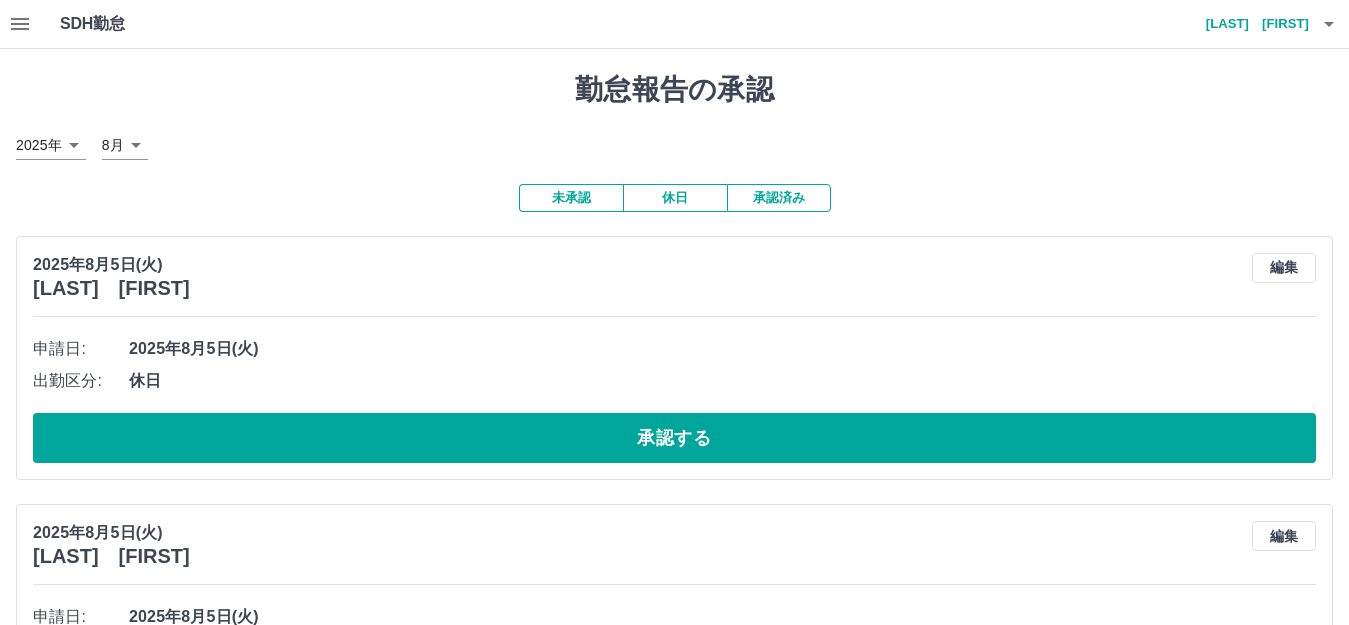 click 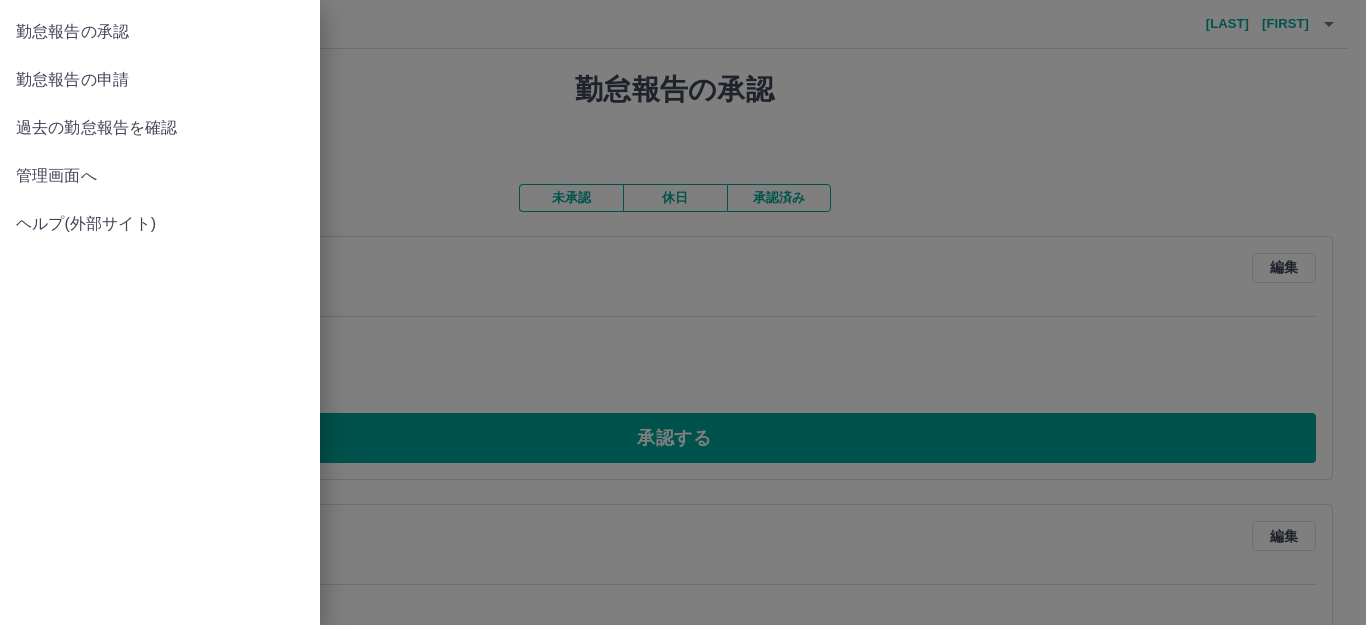 click on "管理画面へ" at bounding box center (160, 176) 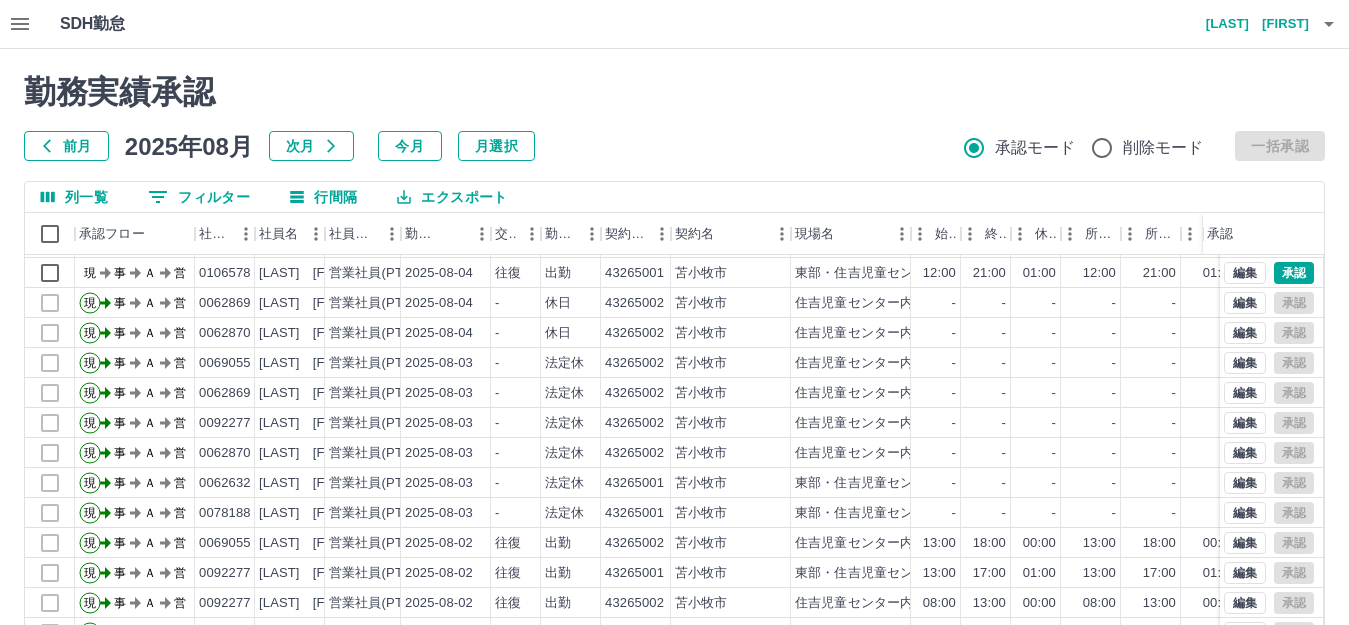scroll, scrollTop: 104, scrollLeft: 0, axis: vertical 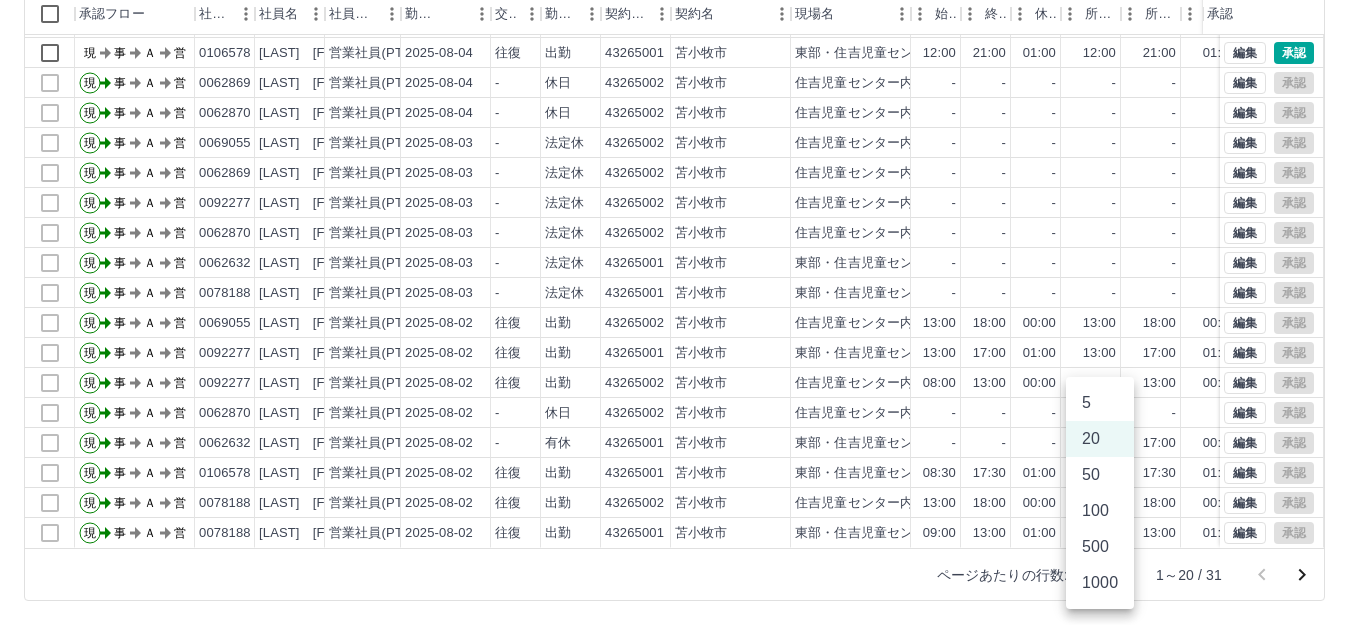 click on "SDH勤怠 西舘　優一 勤務実績承認 前月 2025年08月 次月 今月 月選択 承認モード 削除モード 一括承認 列一覧 0 フィルター 行間隔 エクスポート 承認フロー 社員番号 社員名 社員区分 勤務日 交通費 勤務区分 契約コード 契約名 現場名 始業 終業 休憩 所定開始 所定終業 所定休憩 拘束 勤務 遅刻等 コメント ステータス 承認 現 事 Ａ 営 0062869 松浦　純絵 営業社員(PT契約) 2025-08-05  -  休日 43265002 苫小牧市 住吉児童センター内　児童クラブ - - - - - - 00:00 00:00 00:00 現場責任者承認待 現 事 Ａ 営 0062870 岡本　信二 営業社員(PT契約) 2025-08-05  -  休日 43265002 苫小牧市 住吉児童センター内　児童クラブ - - - - - - 00:00 00:00 00:00 現場責任者承認待 現 事 Ａ 営 0106578 大堀　まどか 営業社員(PT契約) 2025-08-04 往復 出勤 43265001 苫小牧市 東部・住吉児童センター 12:00 21:00 01:00 12:00 21:00" at bounding box center (683, 202) 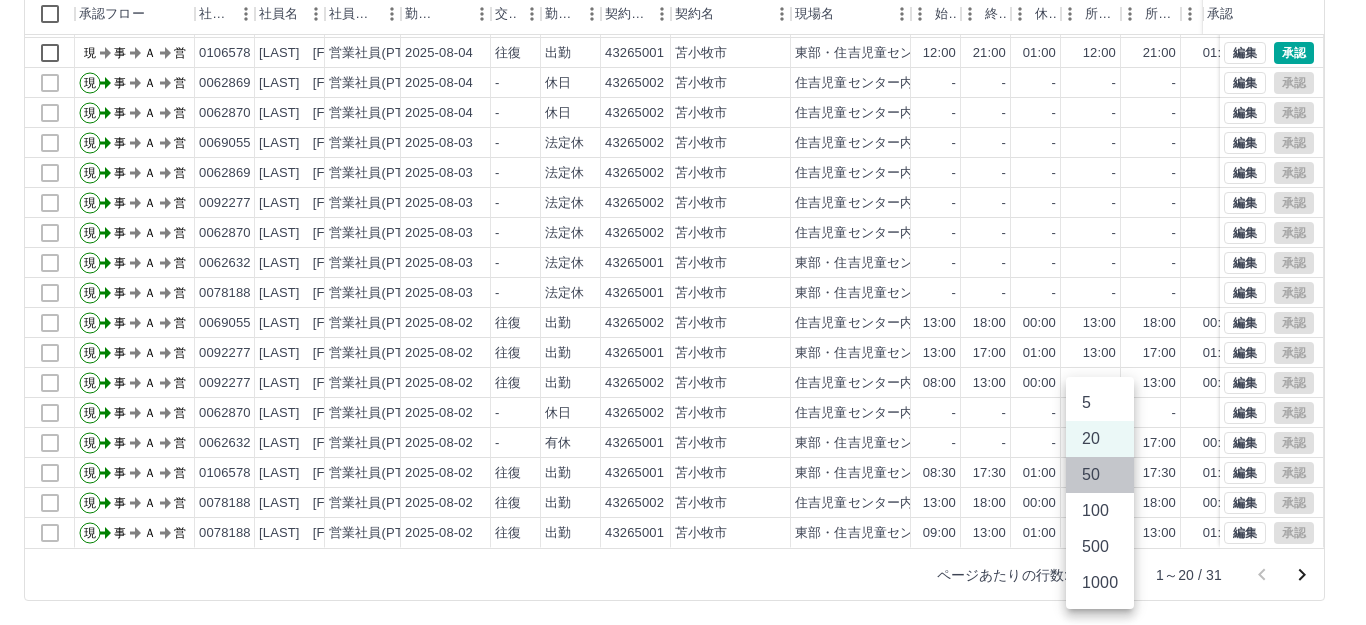 click on "50" at bounding box center (1100, 475) 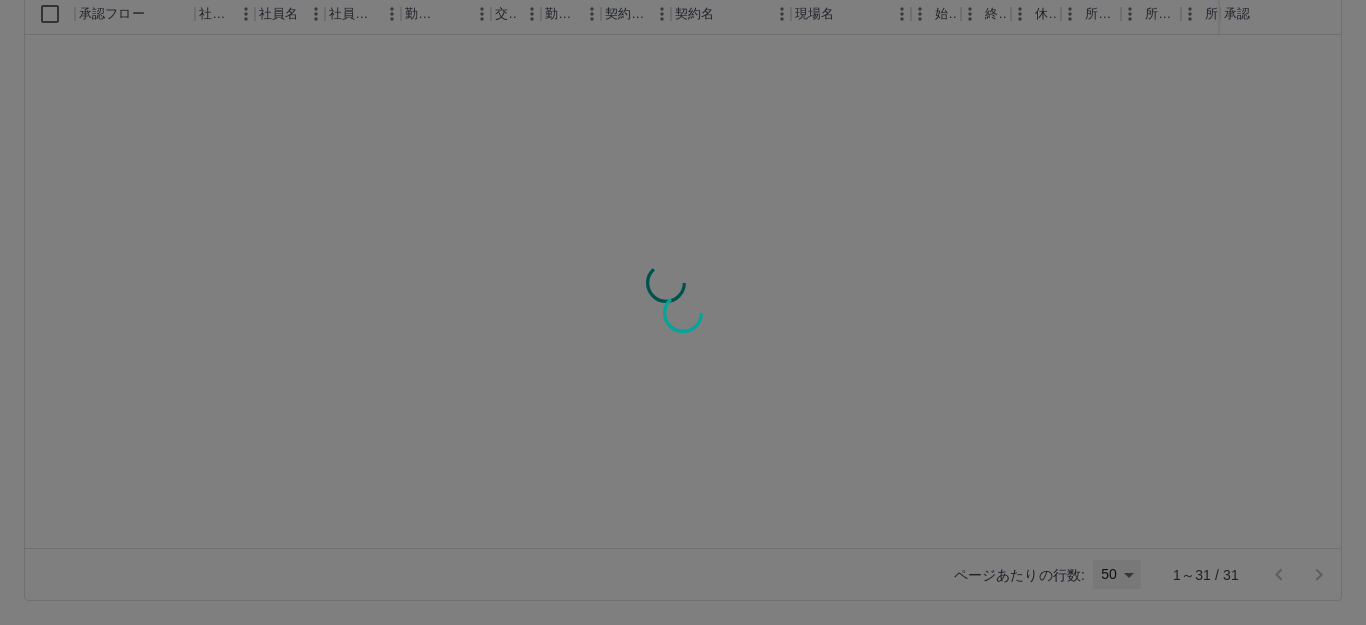 type on "**" 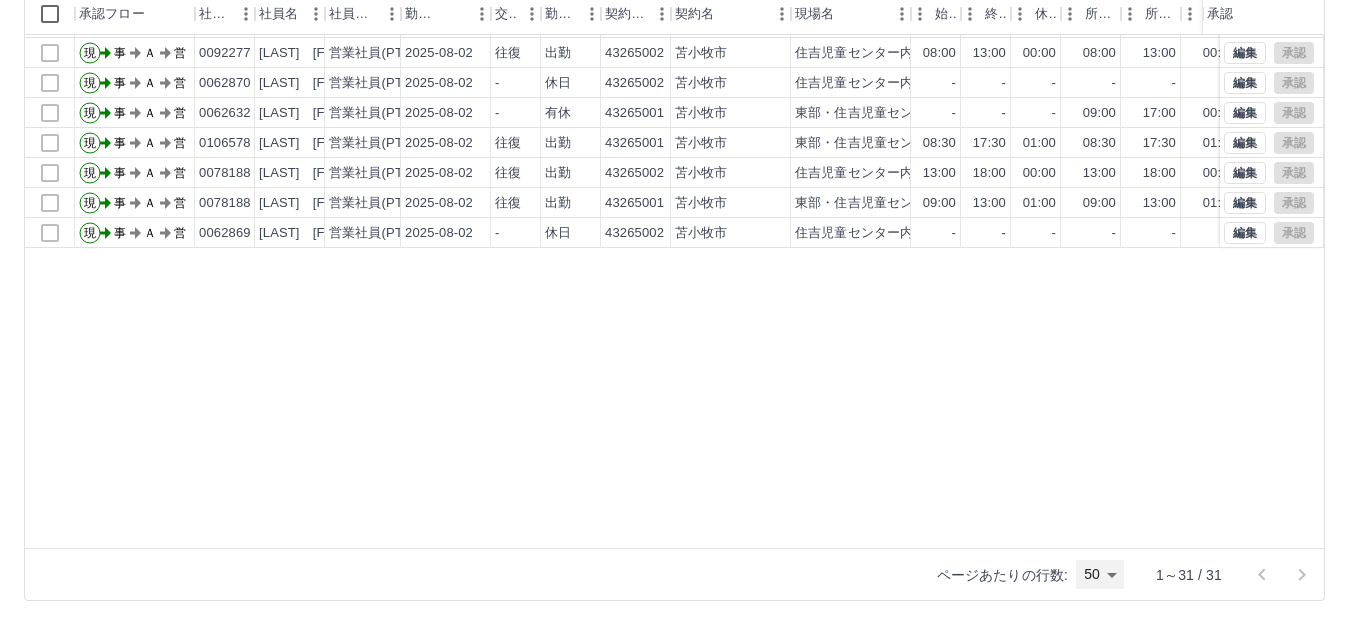scroll, scrollTop: 0, scrollLeft: 0, axis: both 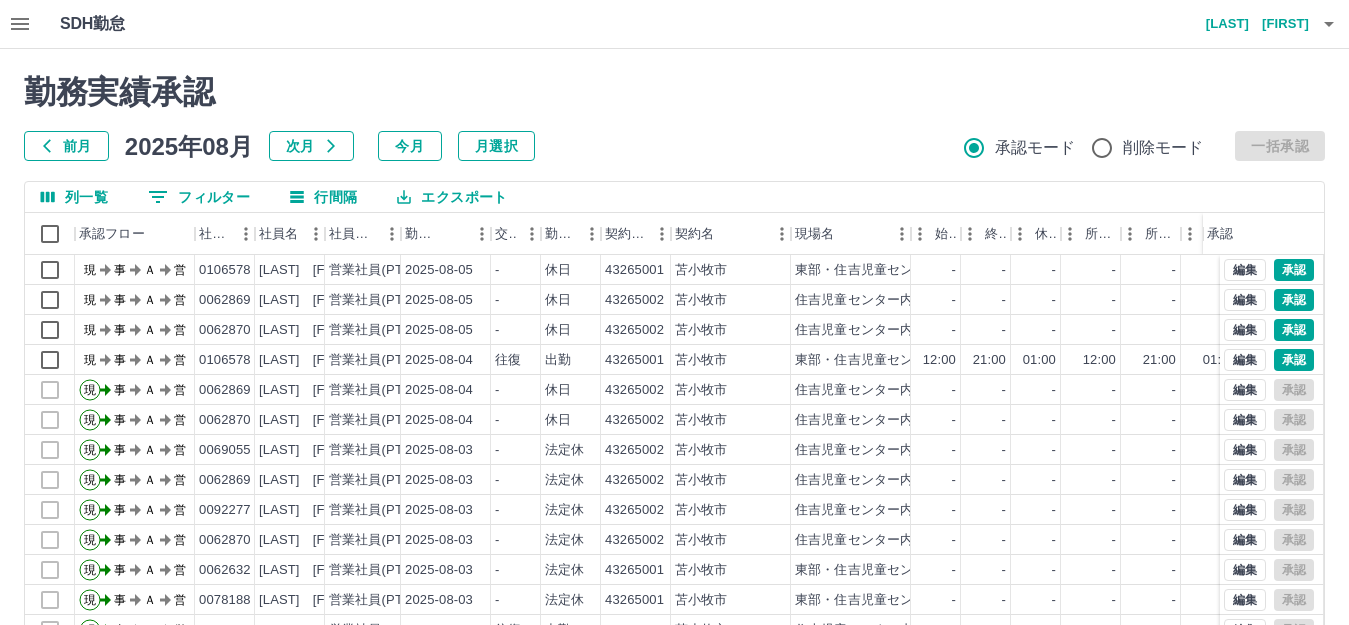 drag, startPoint x: 8, startPoint y: 31, endPoint x: 19, endPoint y: 24, distance: 13.038404 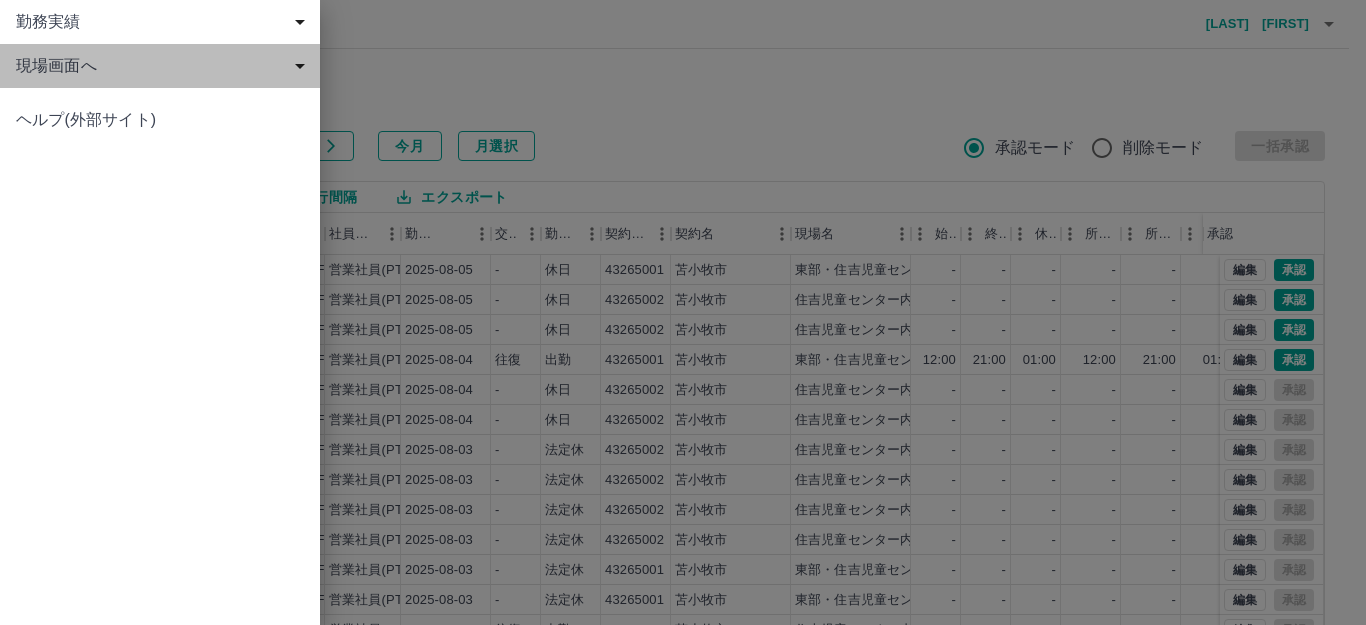 click on "現場画面へ" at bounding box center (164, 66) 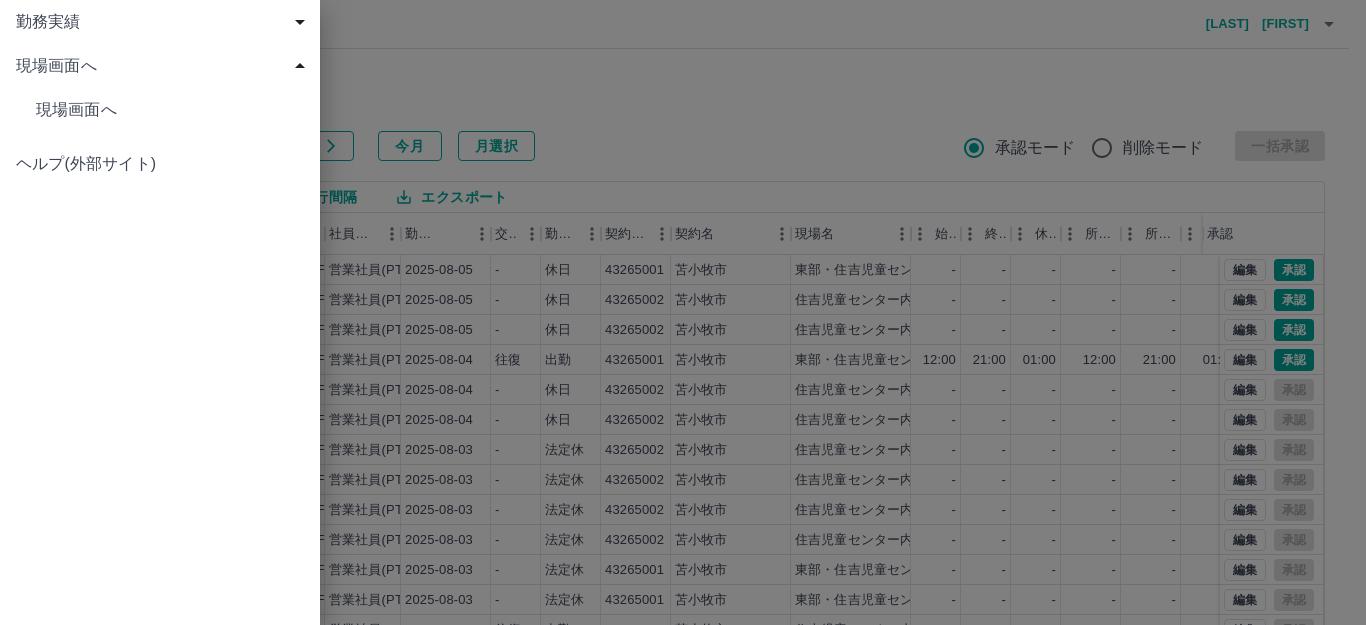 click on "現場画面へ" at bounding box center [170, 110] 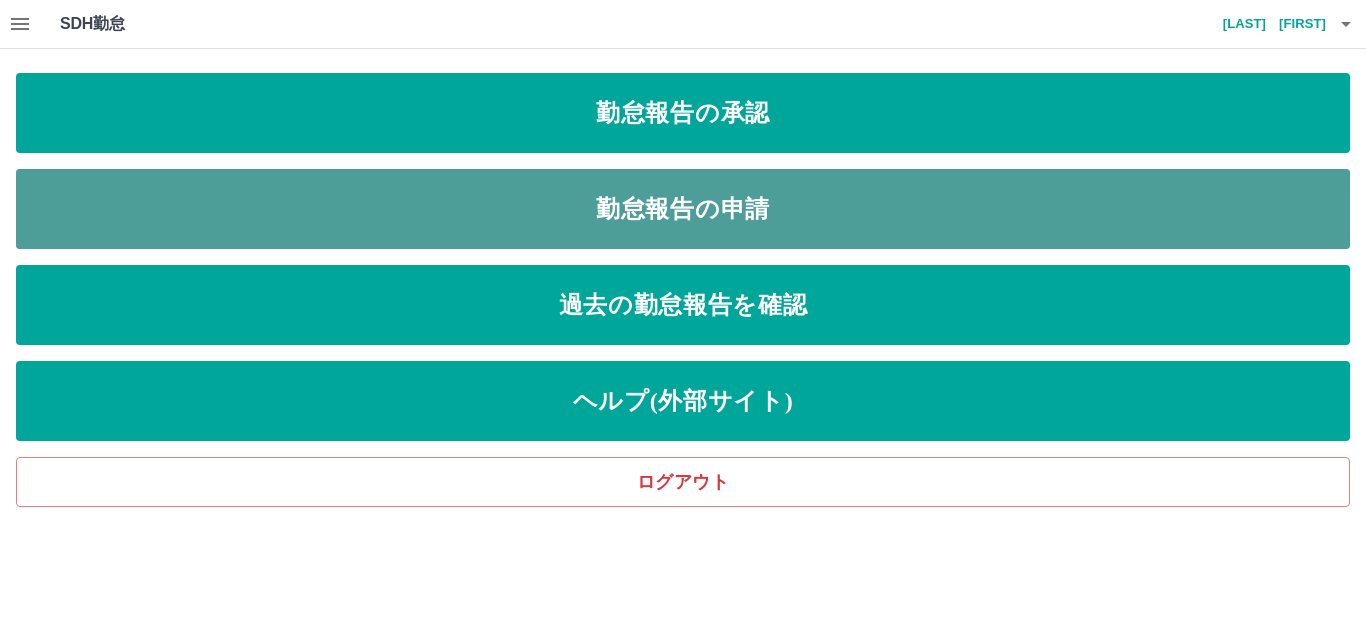 click on "勤怠報告の申請" at bounding box center [683, 209] 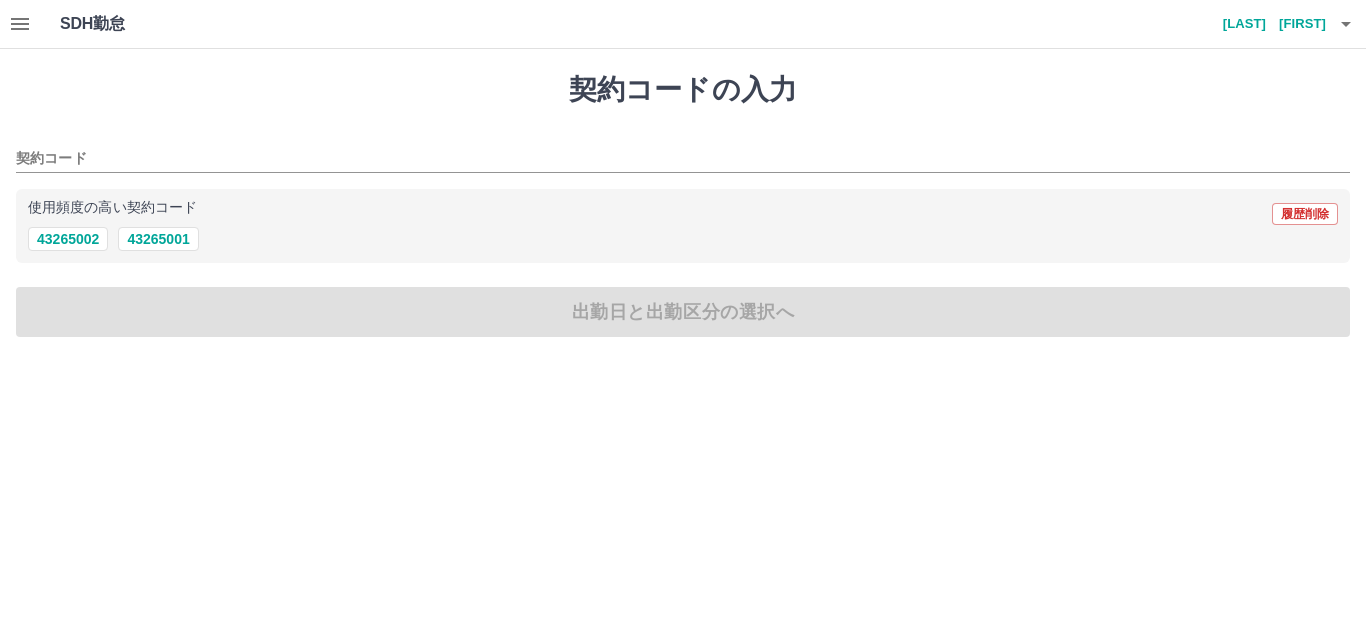 click 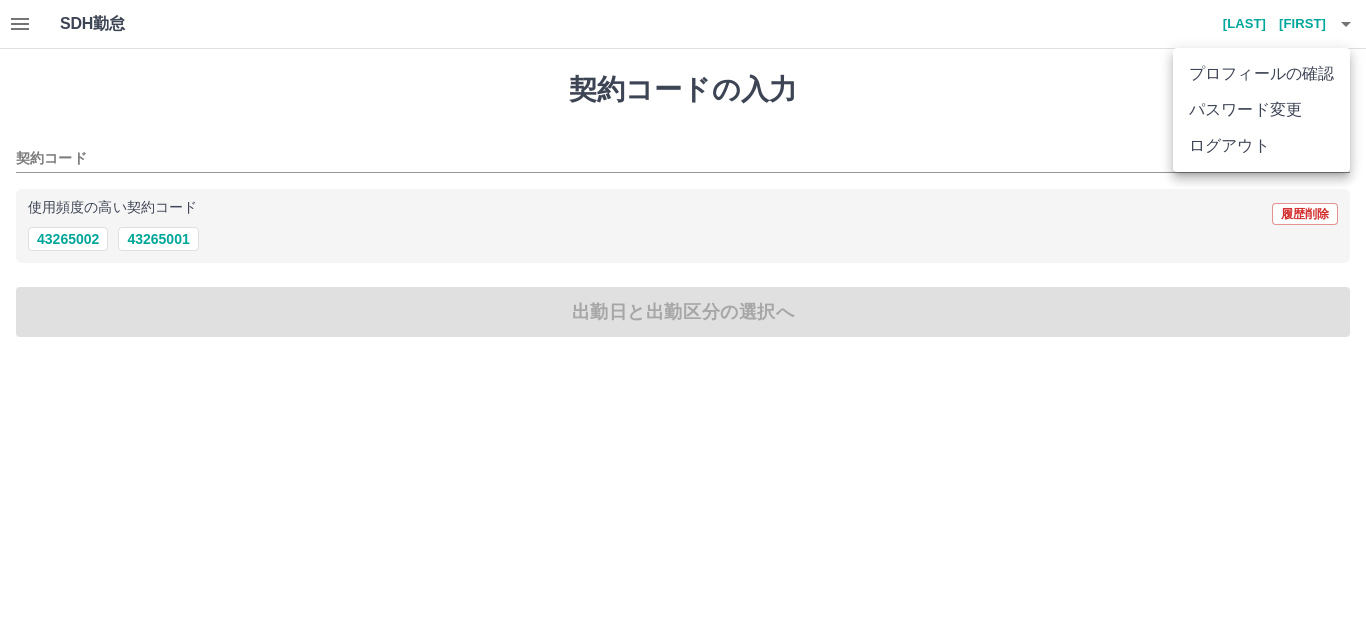 click at bounding box center (683, 312) 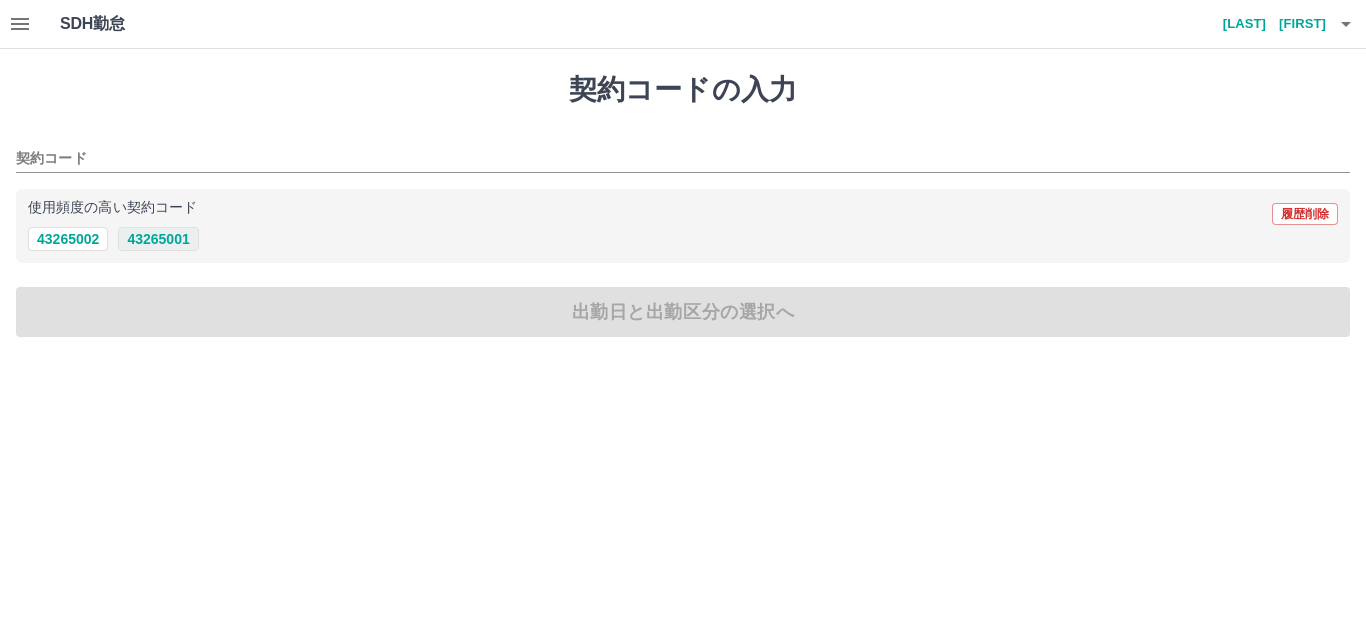 click on "43265001" at bounding box center [158, 239] 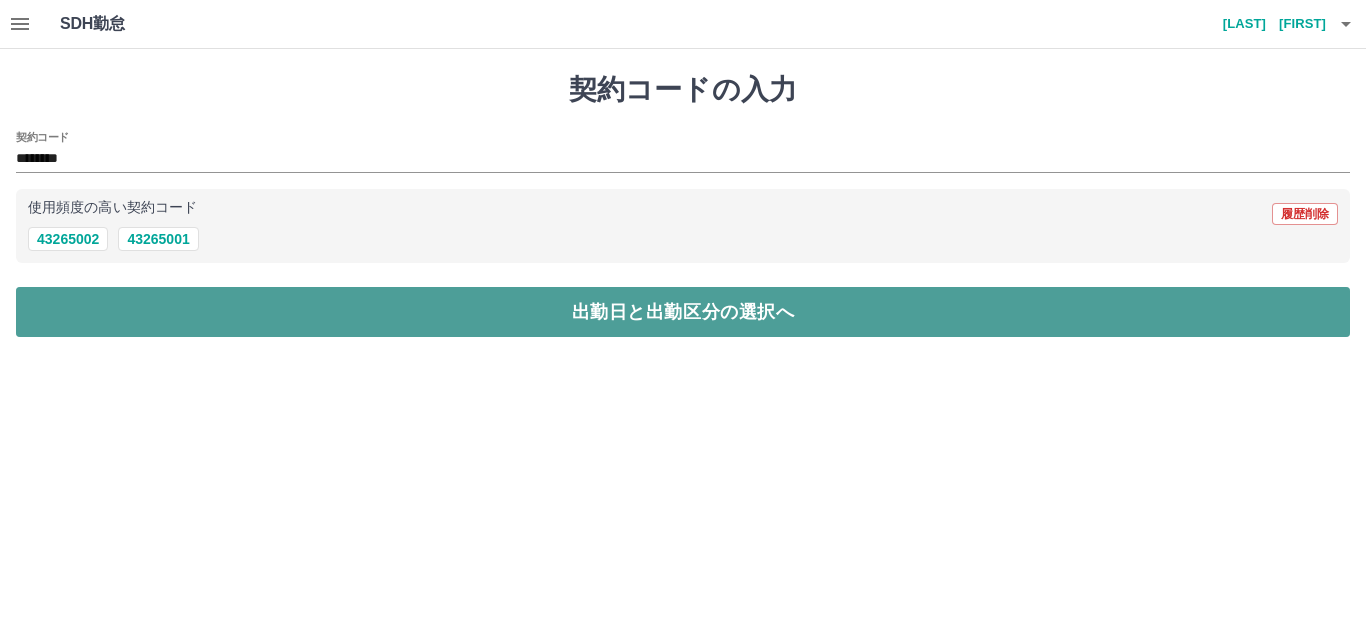click on "出勤日と出勤区分の選択へ" at bounding box center (683, 312) 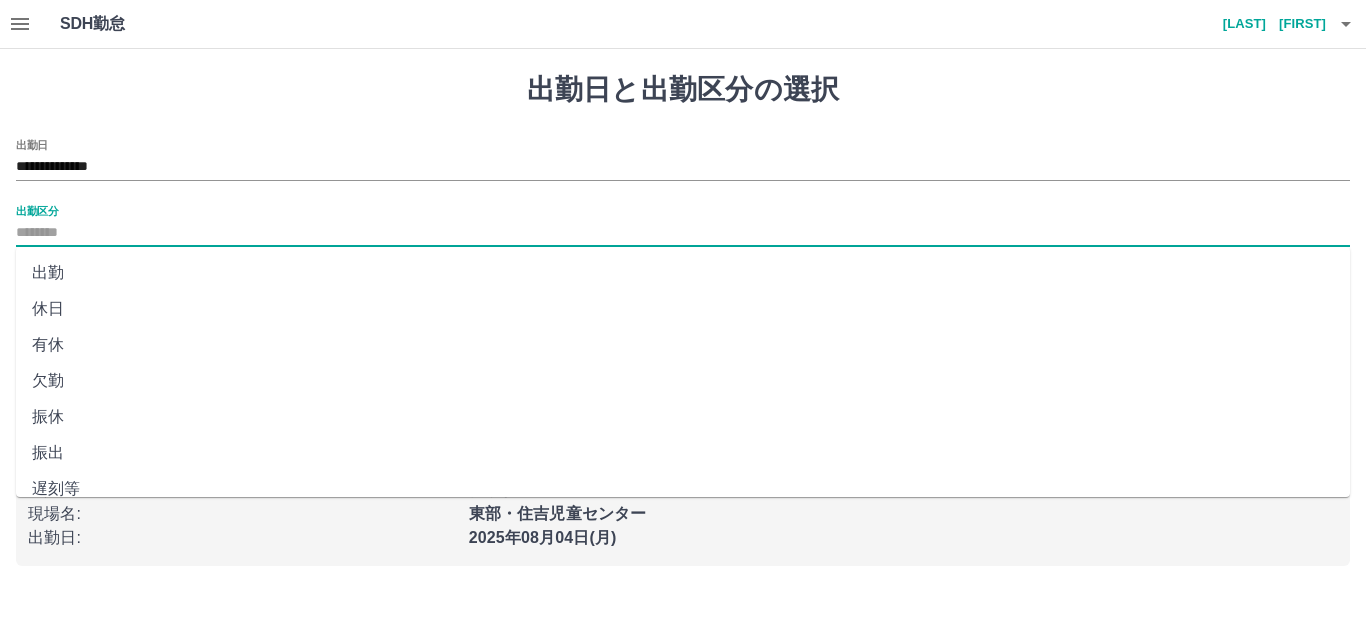 click on "出勤区分" at bounding box center (683, 233) 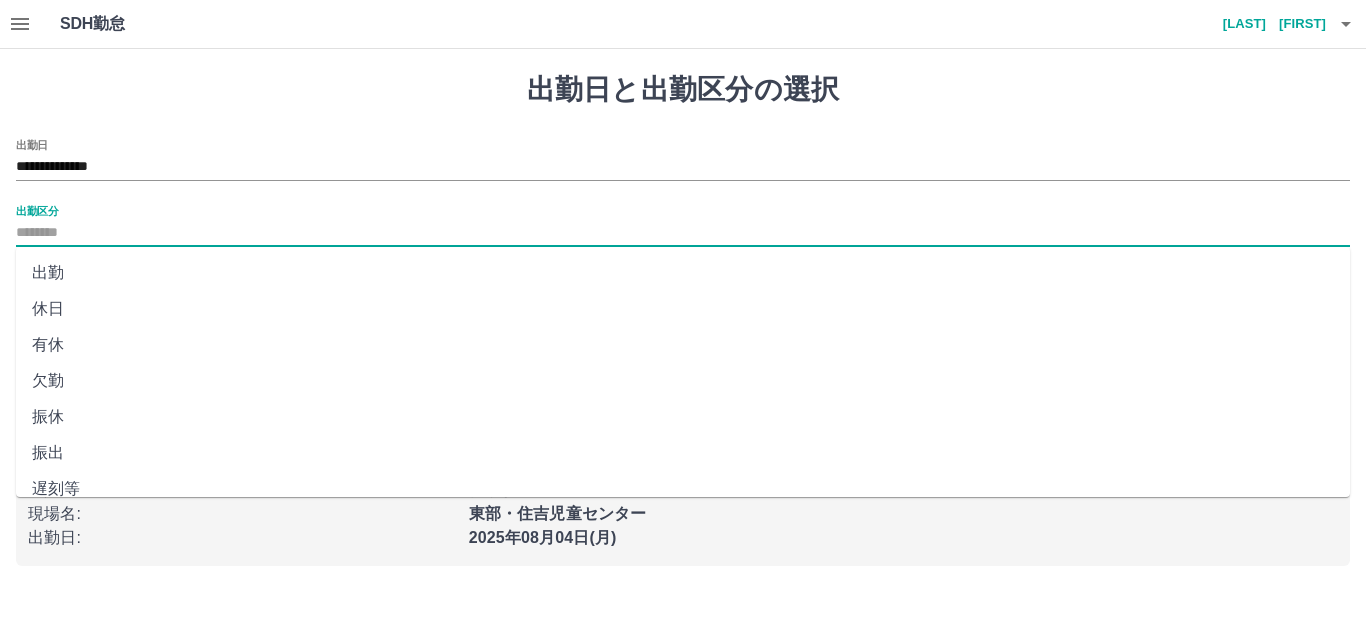 click on "出勤" at bounding box center [683, 273] 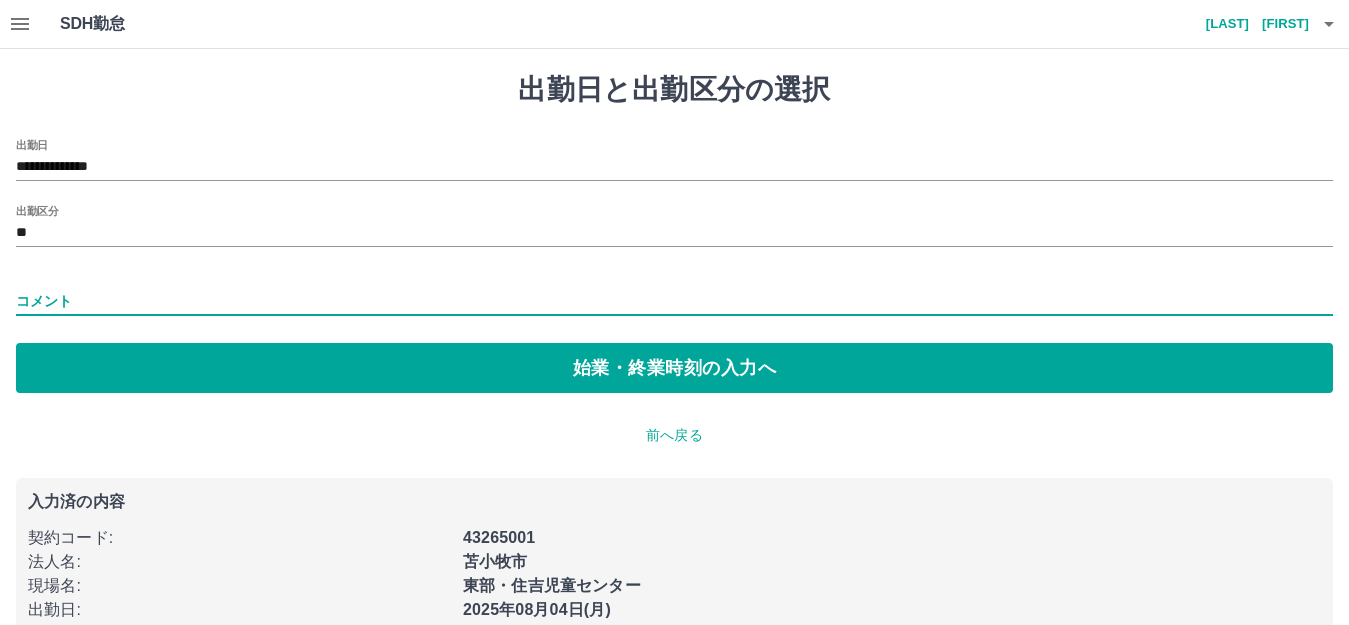 click on "コメント" at bounding box center [674, 301] 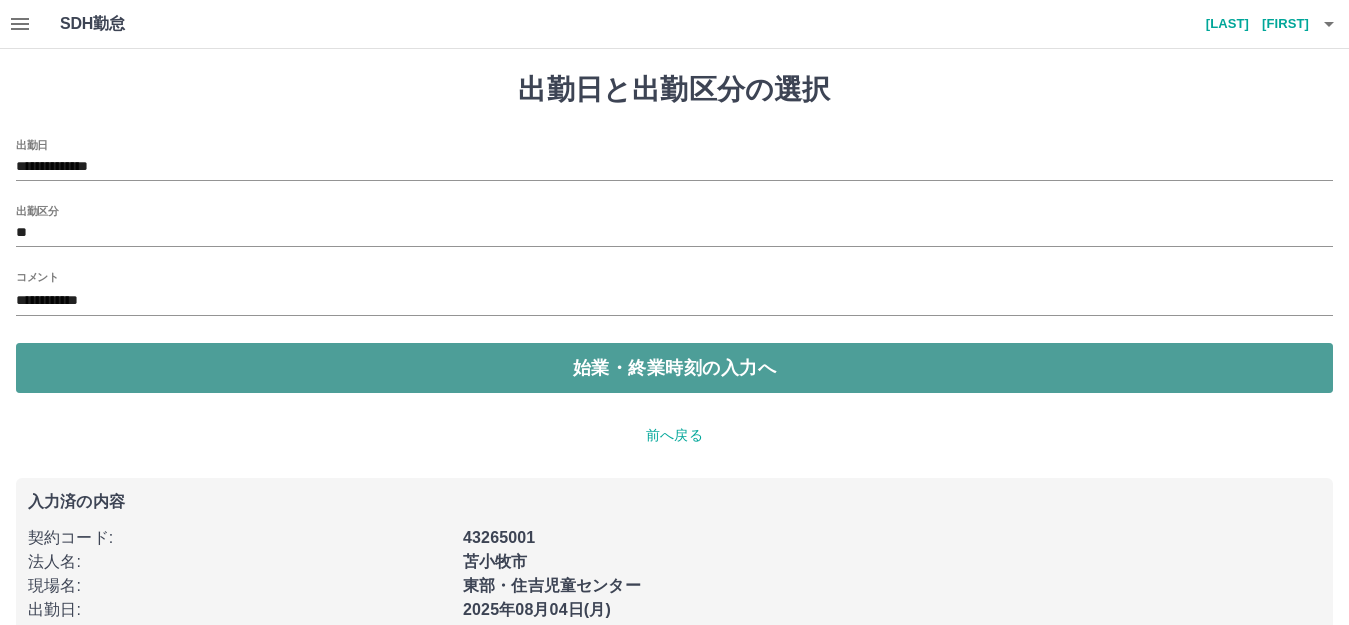click on "始業・終業時刻の入力へ" at bounding box center (674, 368) 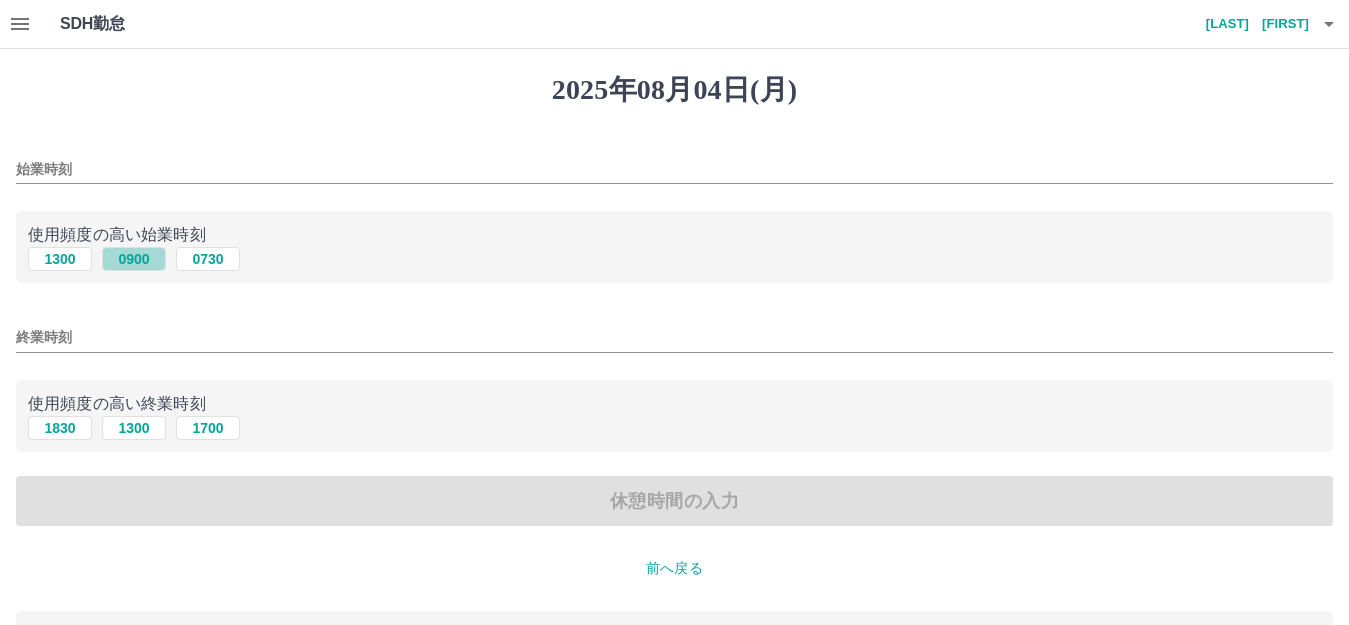 click on "0900" at bounding box center [134, 259] 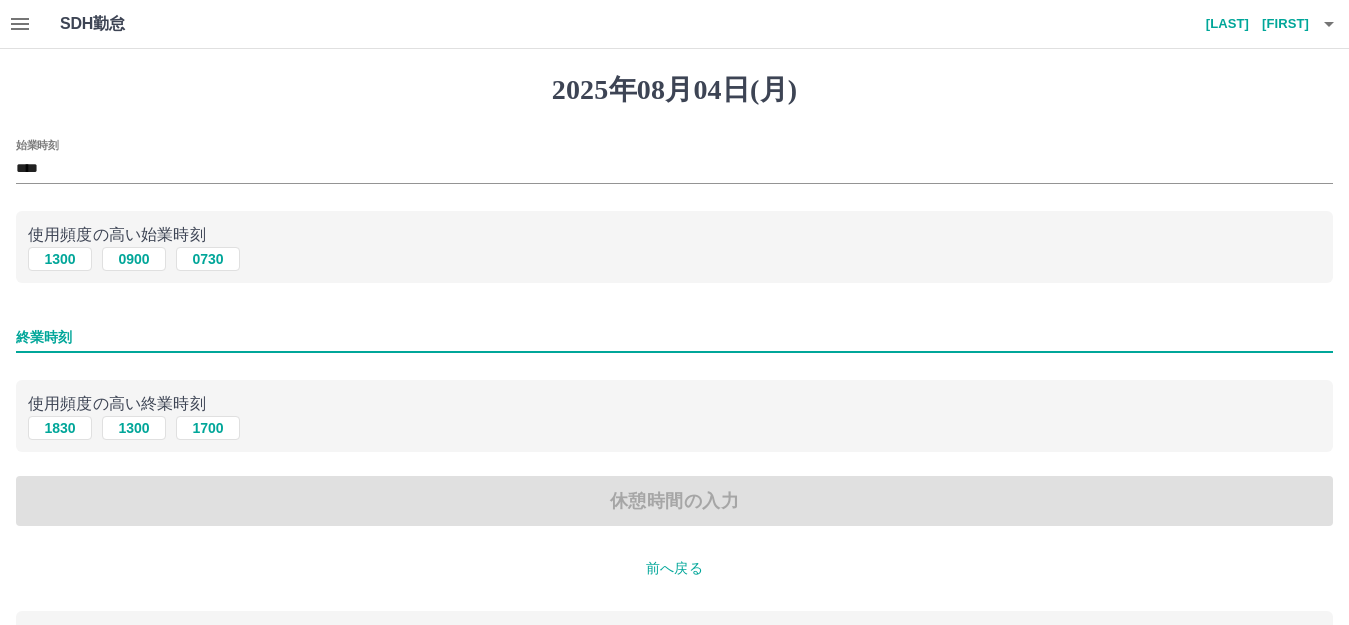 click on "終業時刻" at bounding box center [674, 337] 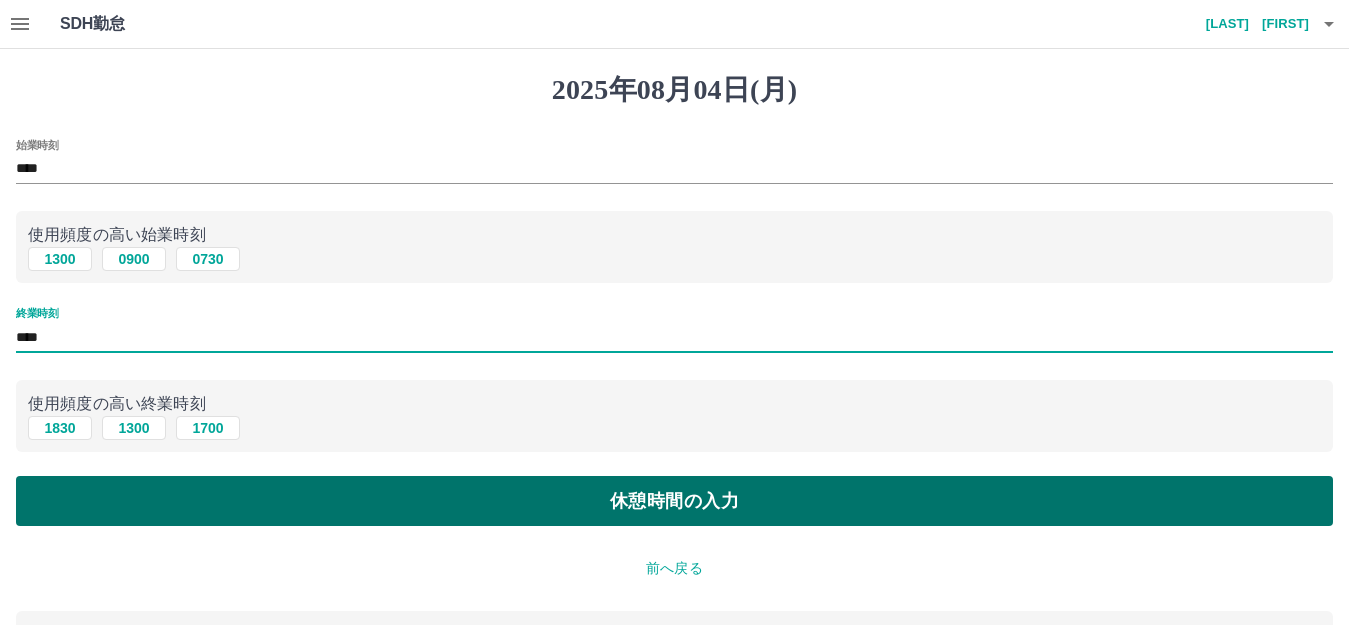 type on "****" 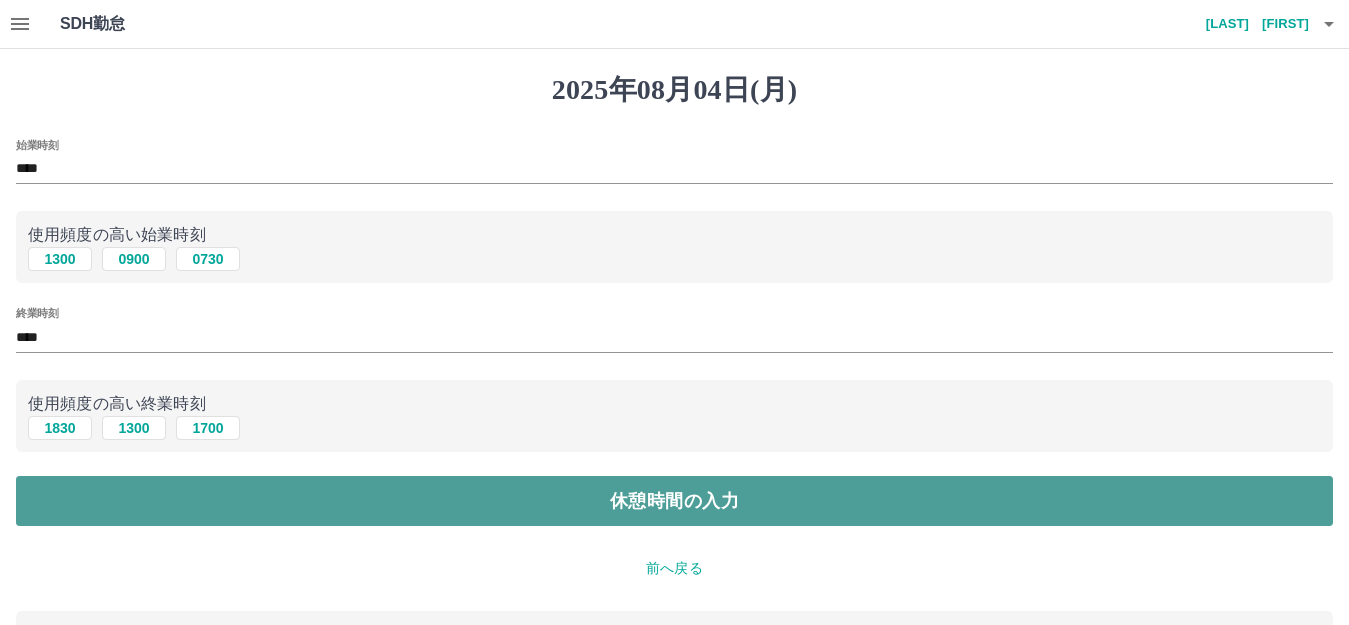 click on "休憩時間の入力" at bounding box center [674, 501] 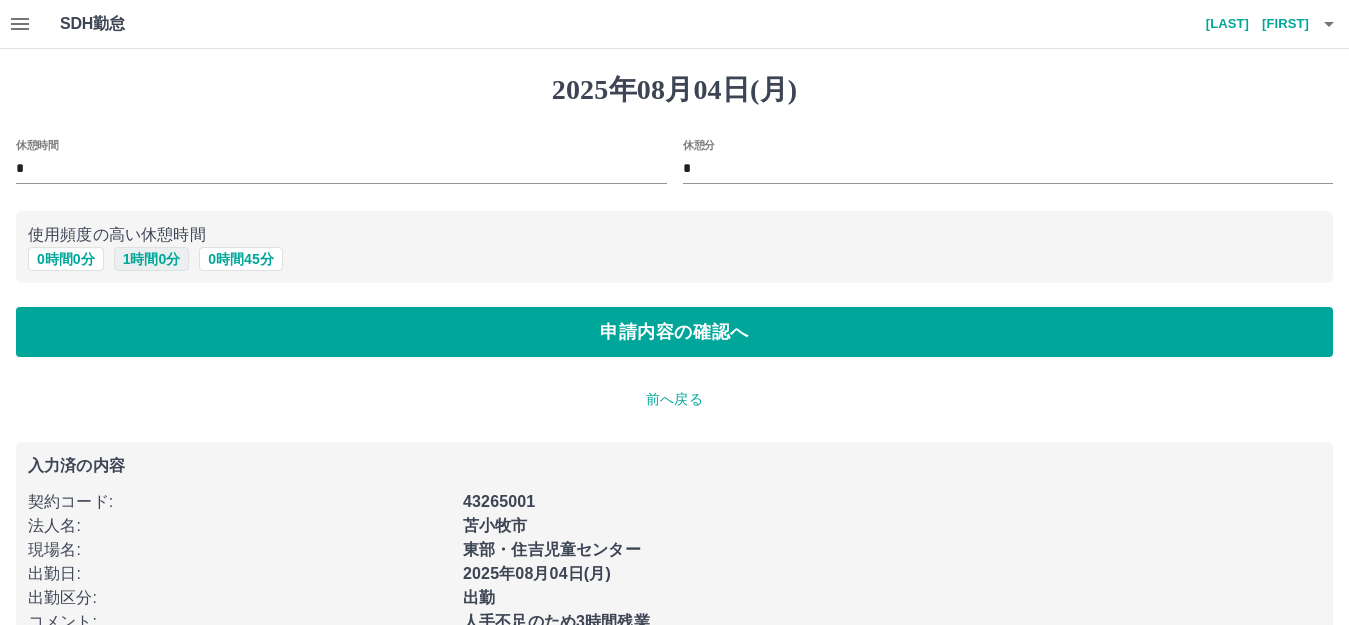 click on "1 時間 0 分" at bounding box center (152, 259) 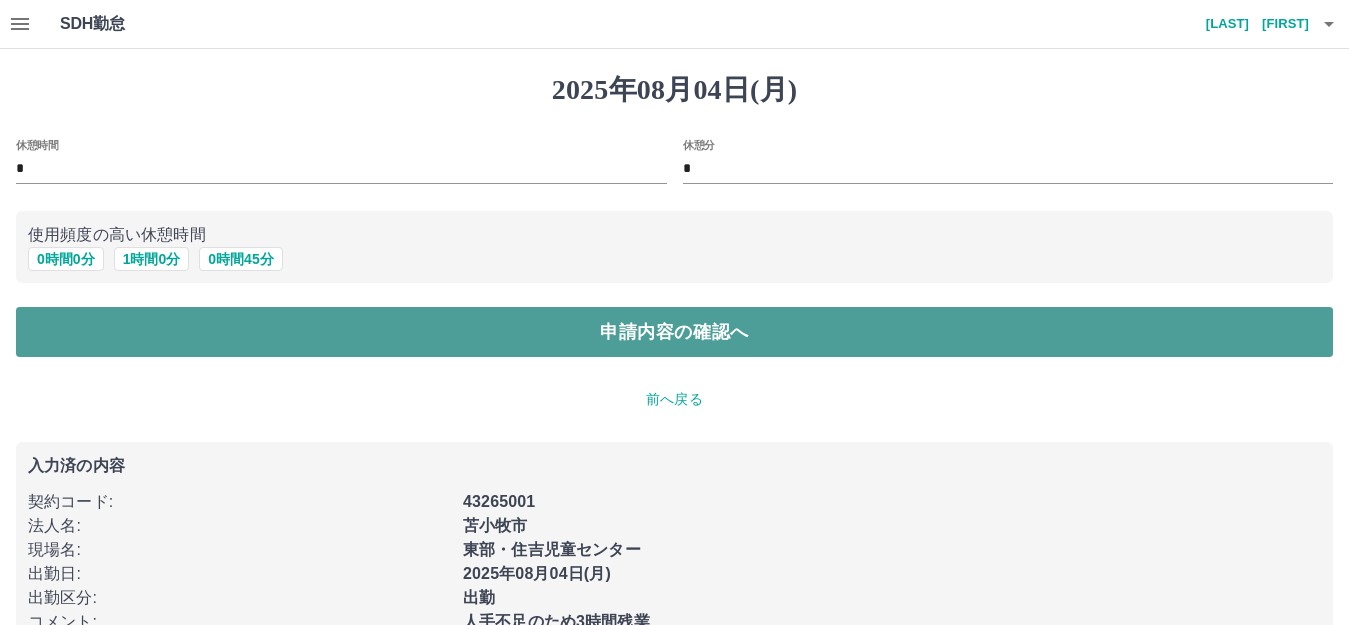 click on "申請内容の確認へ" at bounding box center (674, 332) 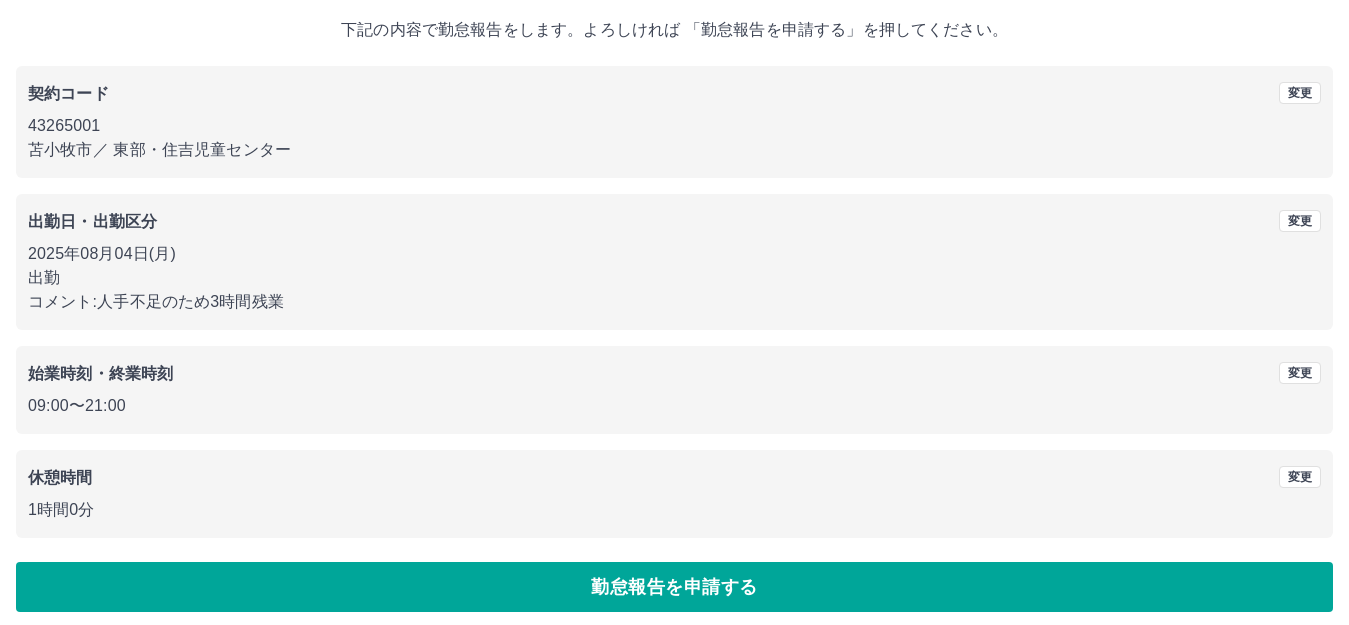 scroll, scrollTop: 124, scrollLeft: 0, axis: vertical 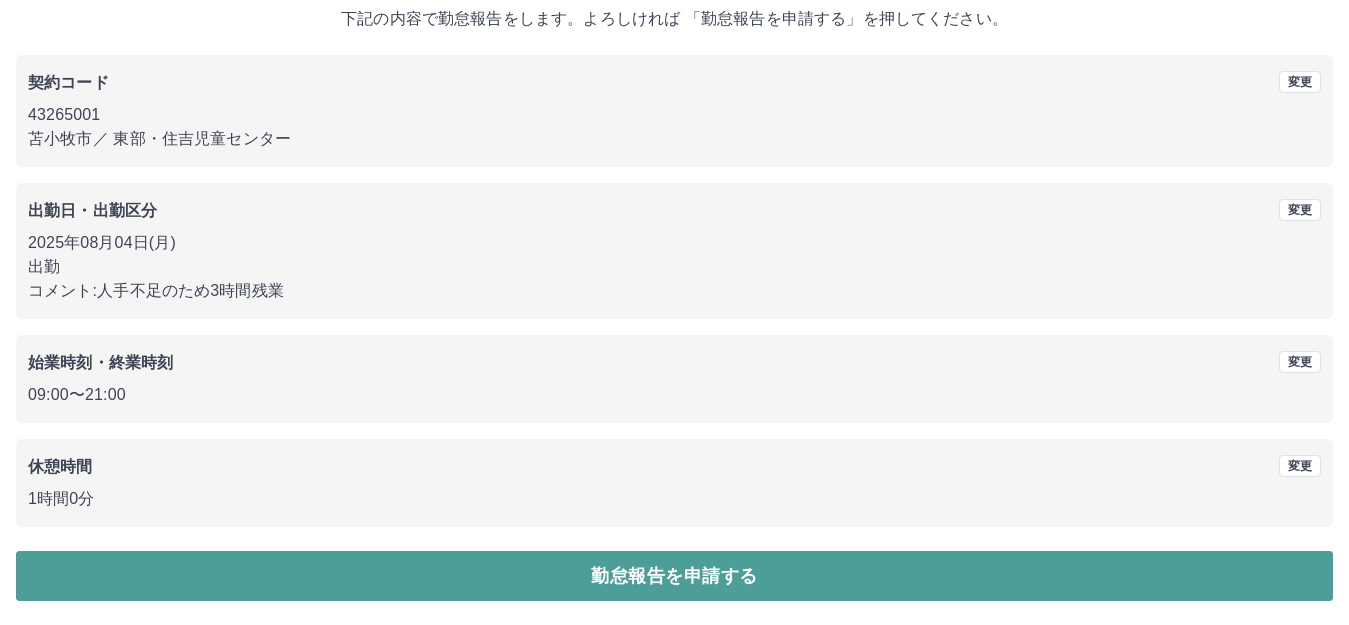 click on "勤怠報告を申請する" at bounding box center (674, 576) 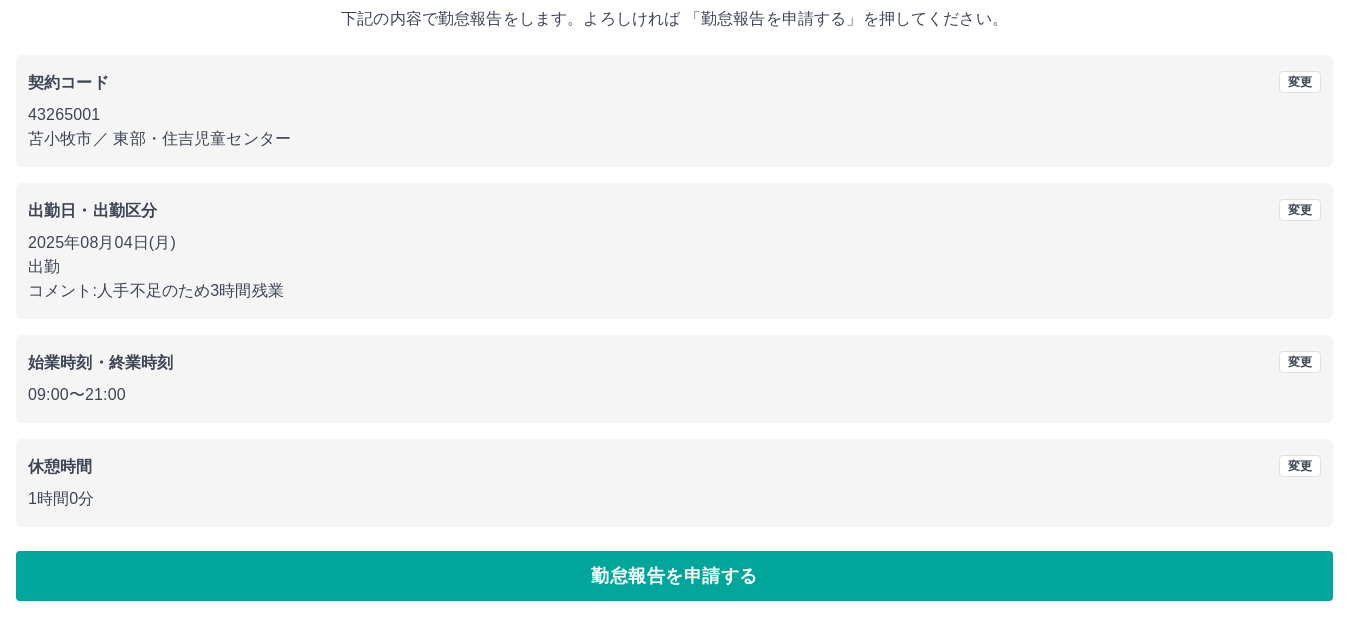 scroll, scrollTop: 0, scrollLeft: 0, axis: both 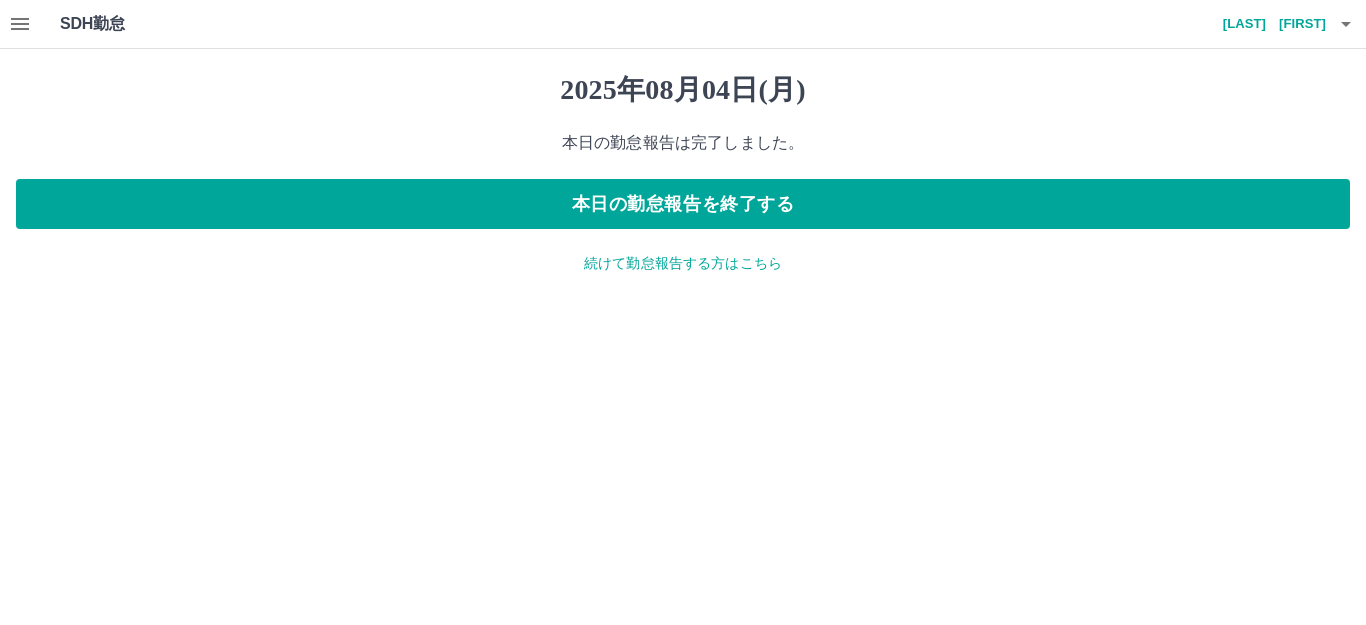 click on "続けて勤怠報告する方はこちら" at bounding box center (683, 263) 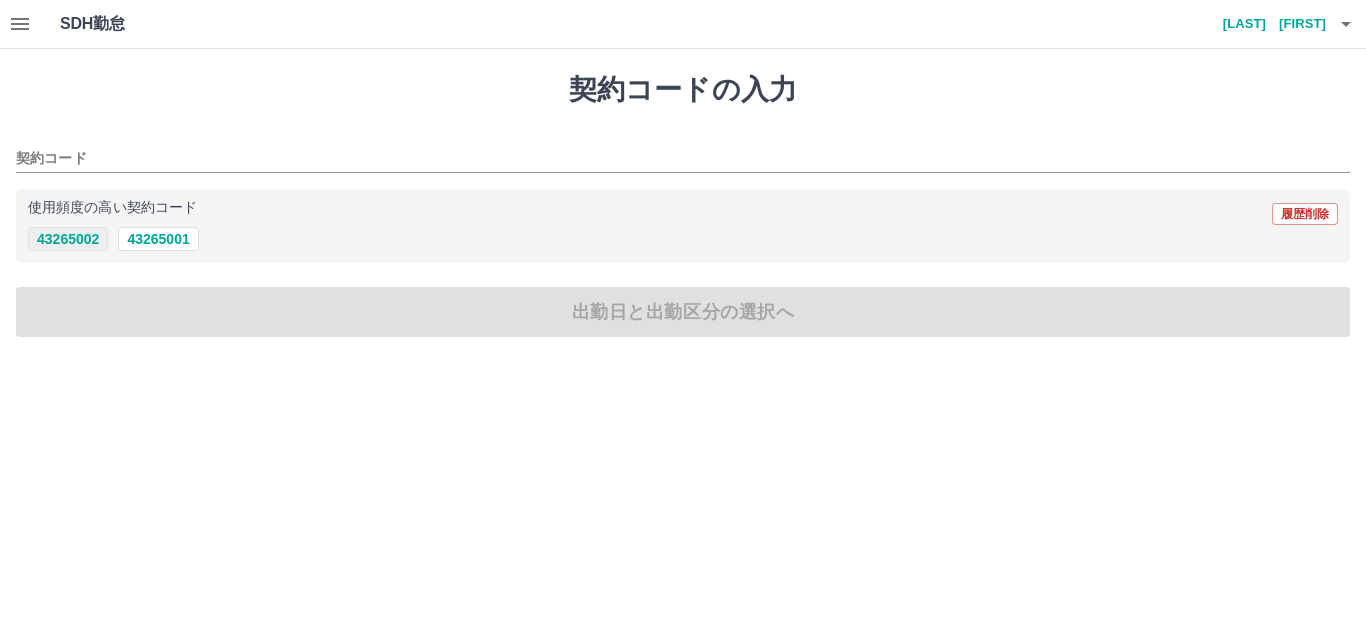 click on "43265002" at bounding box center (68, 239) 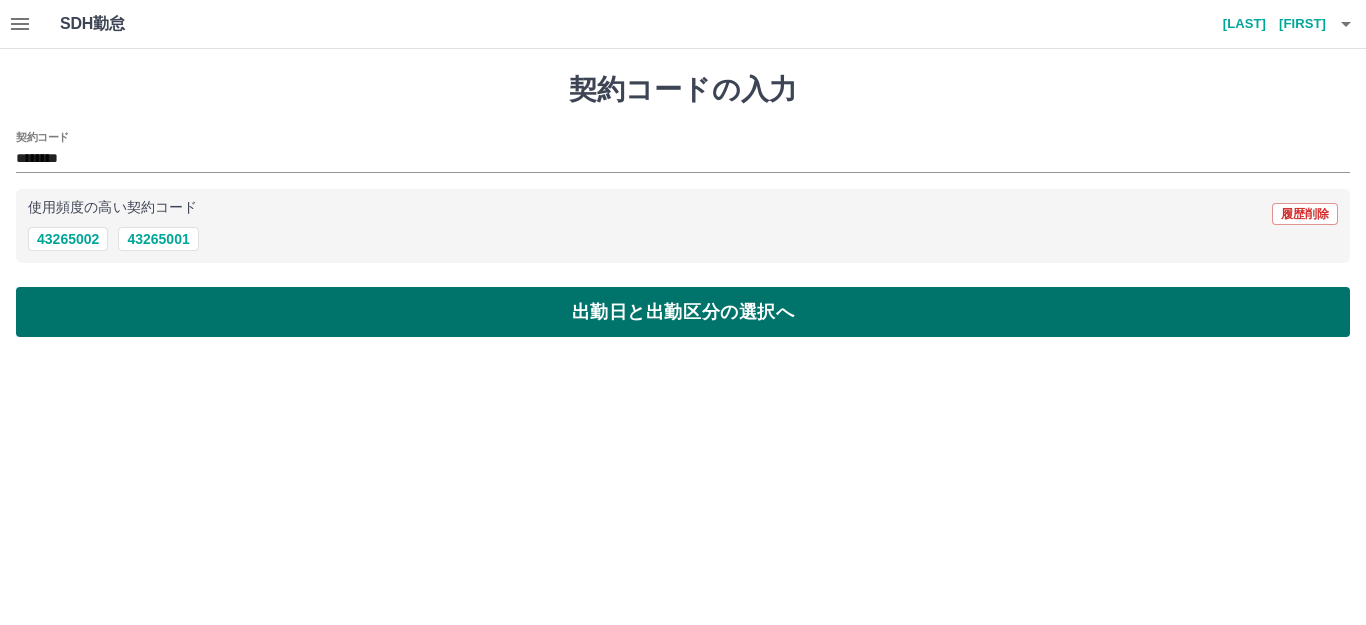 click on "出勤日と出勤区分の選択へ" at bounding box center (683, 312) 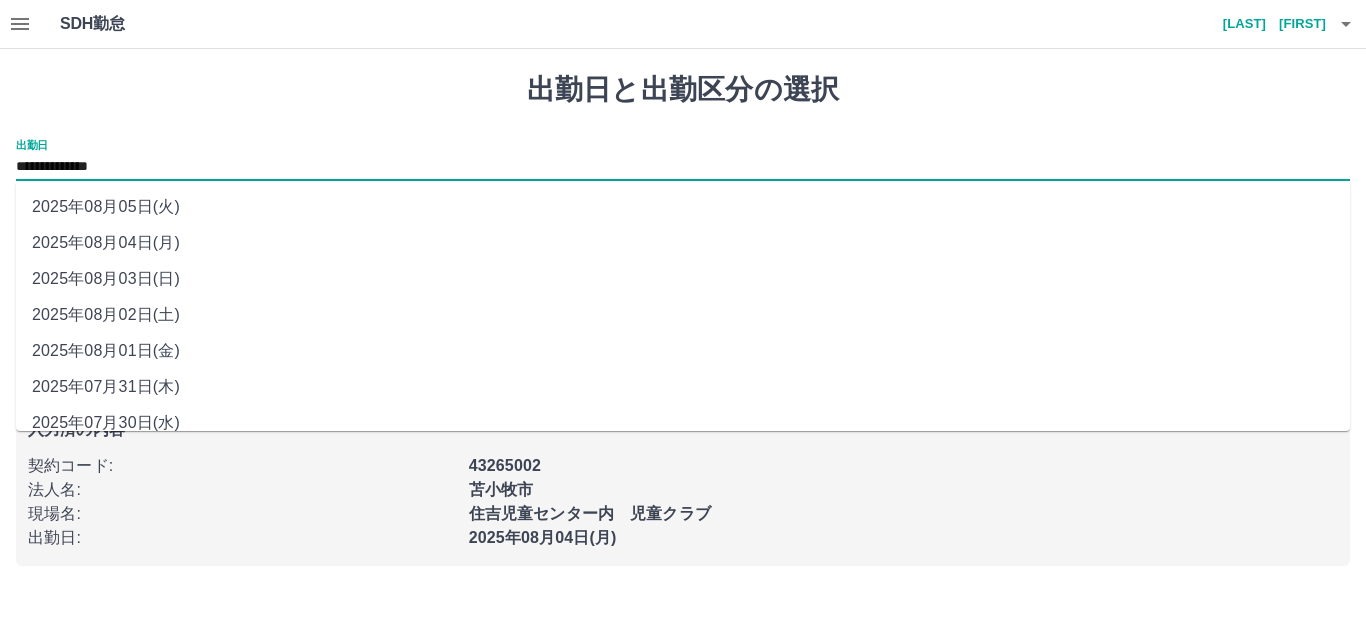 click on "**********" at bounding box center (683, 167) 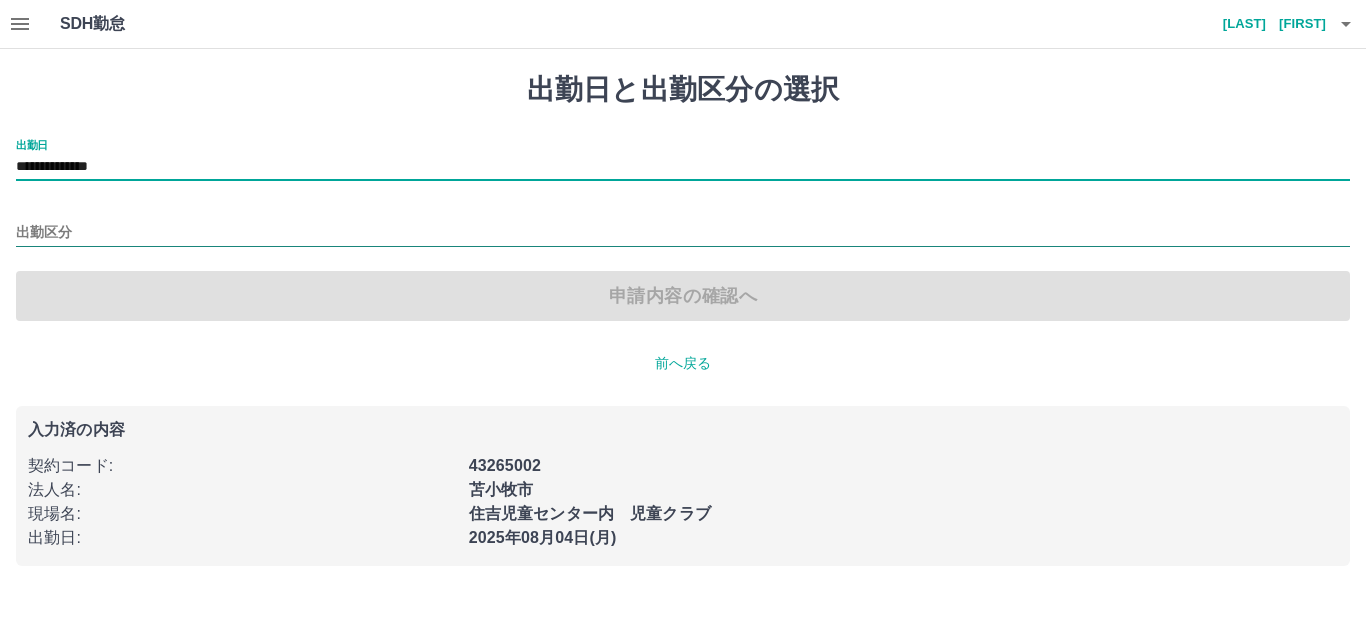 click on "出勤区分" at bounding box center (683, 233) 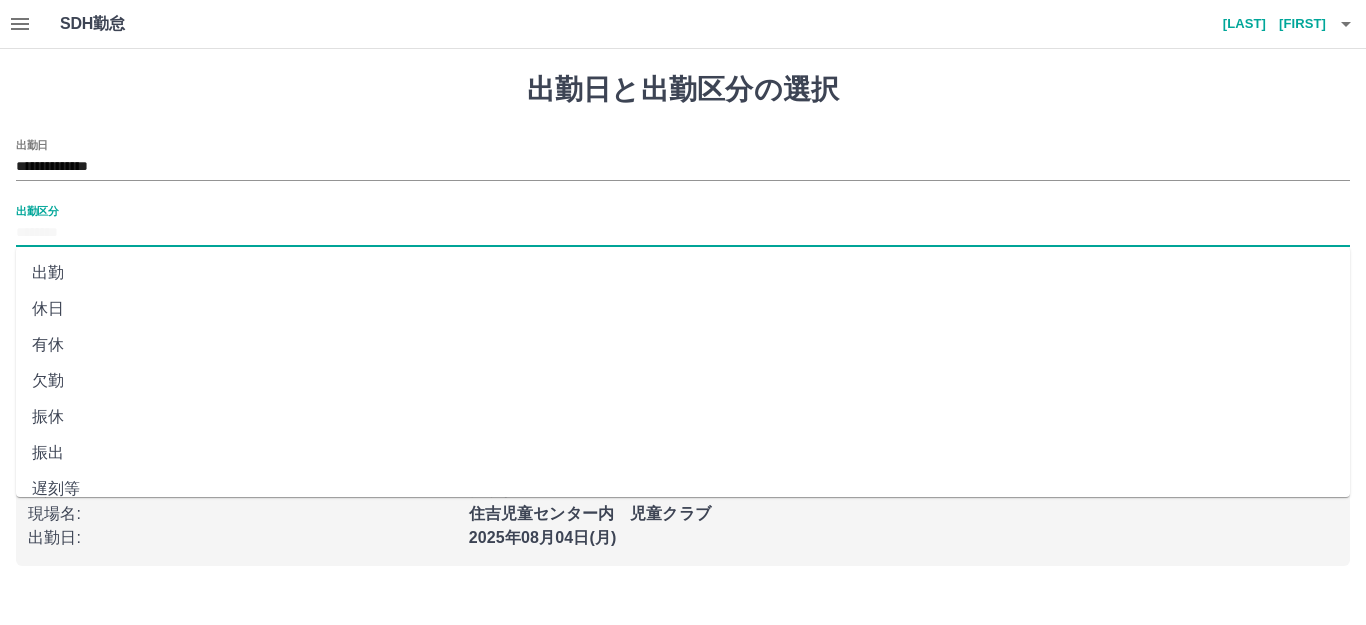 click on "出勤" at bounding box center (683, 273) 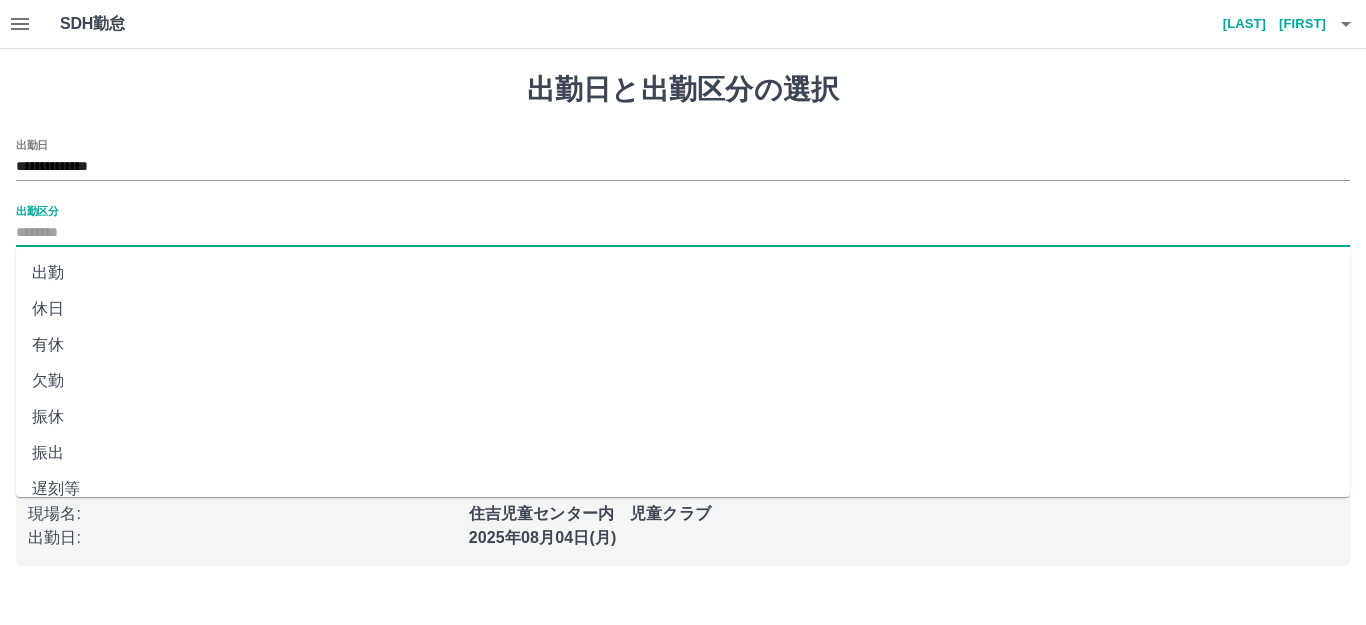 type on "**" 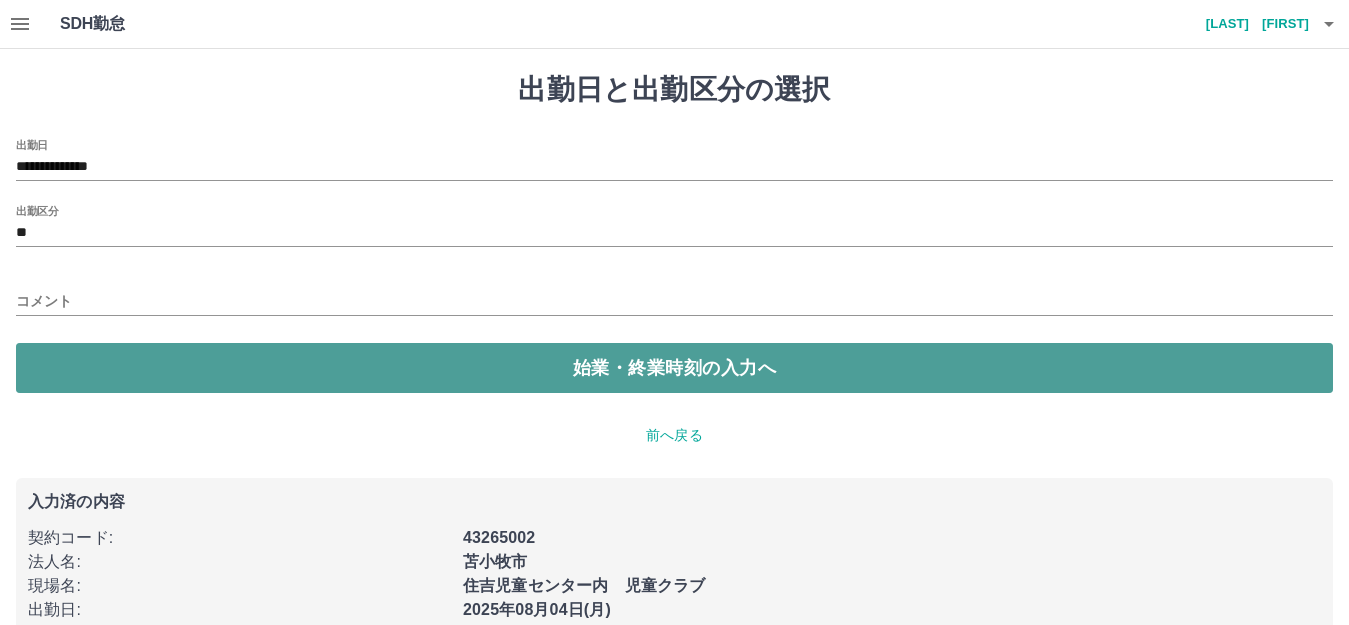 click on "始業・終業時刻の入力へ" at bounding box center (674, 368) 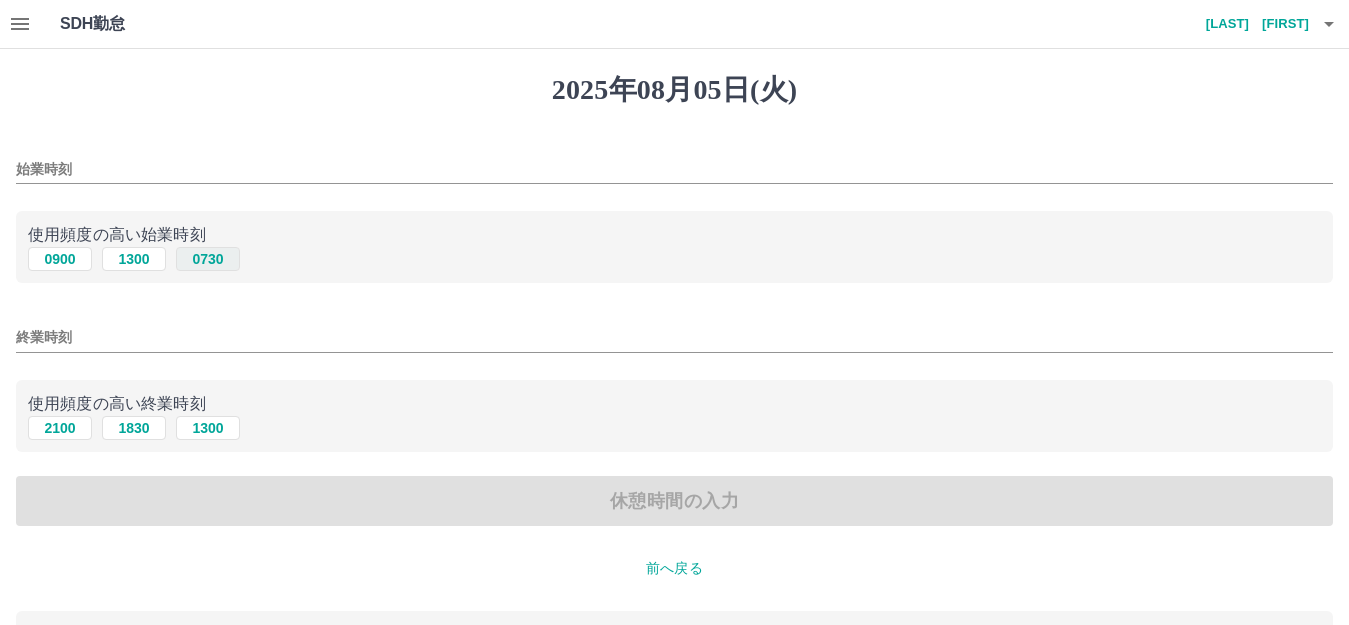 click on "0730" at bounding box center [208, 259] 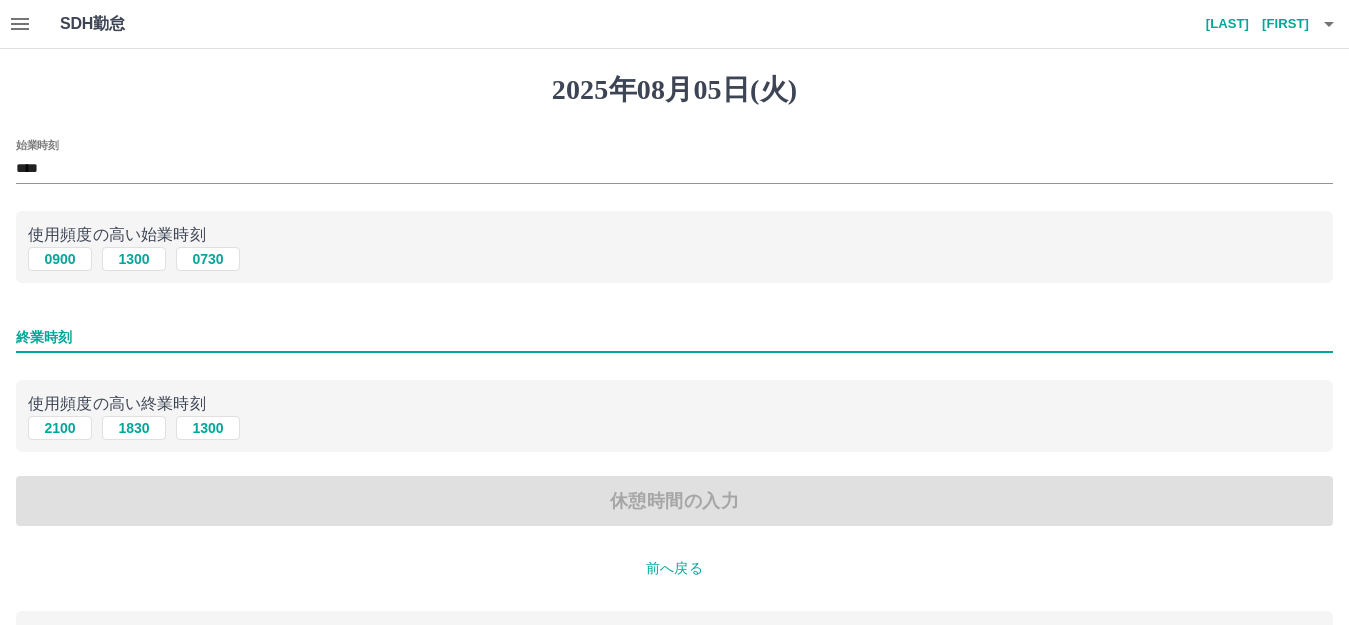 click on "終業時刻" at bounding box center (674, 337) 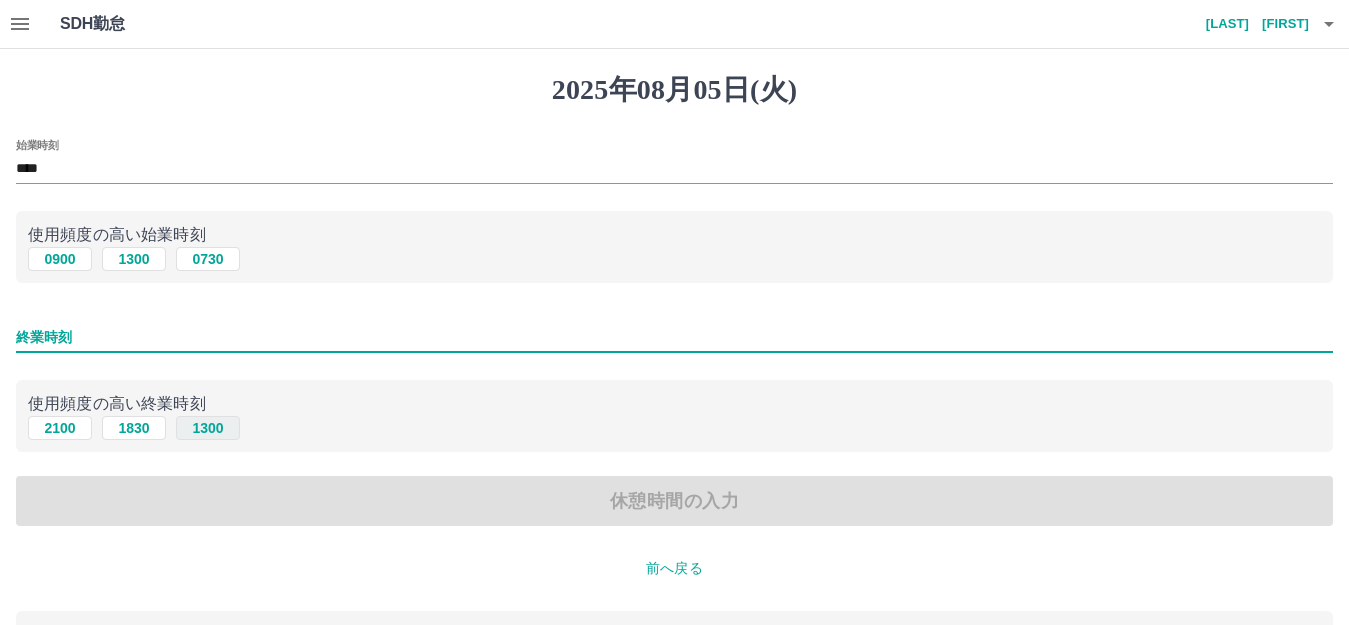 type on "****" 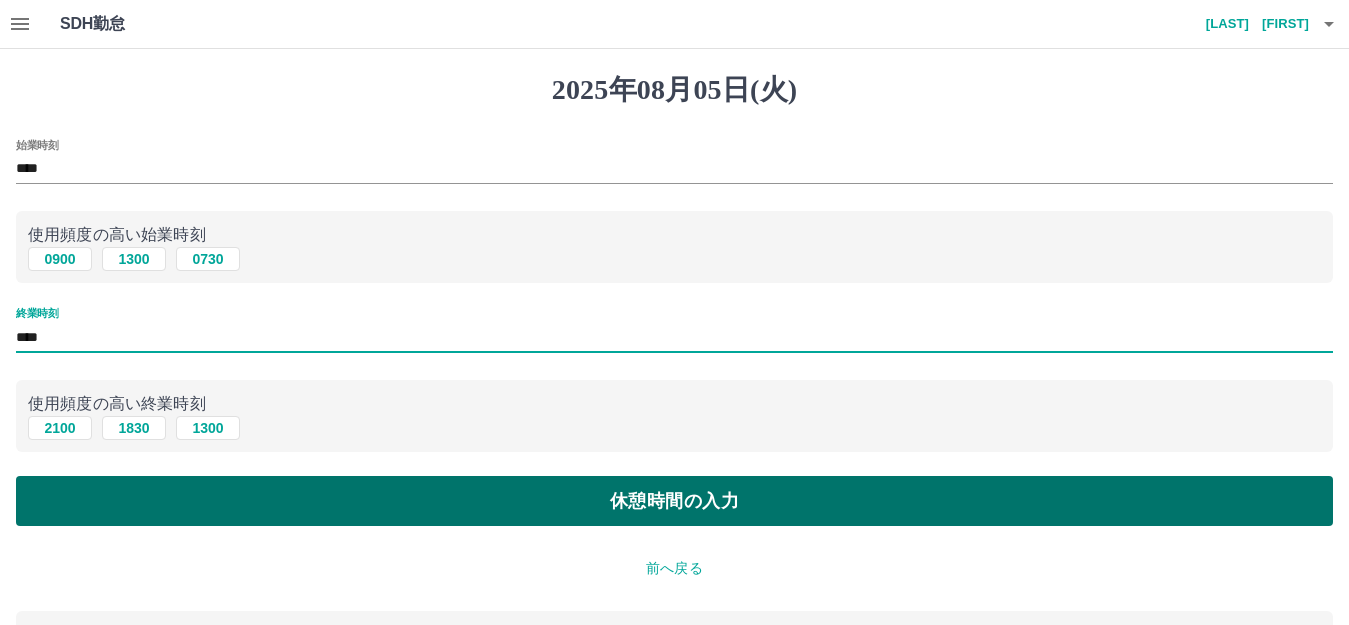click on "休憩時間の入力" at bounding box center (674, 501) 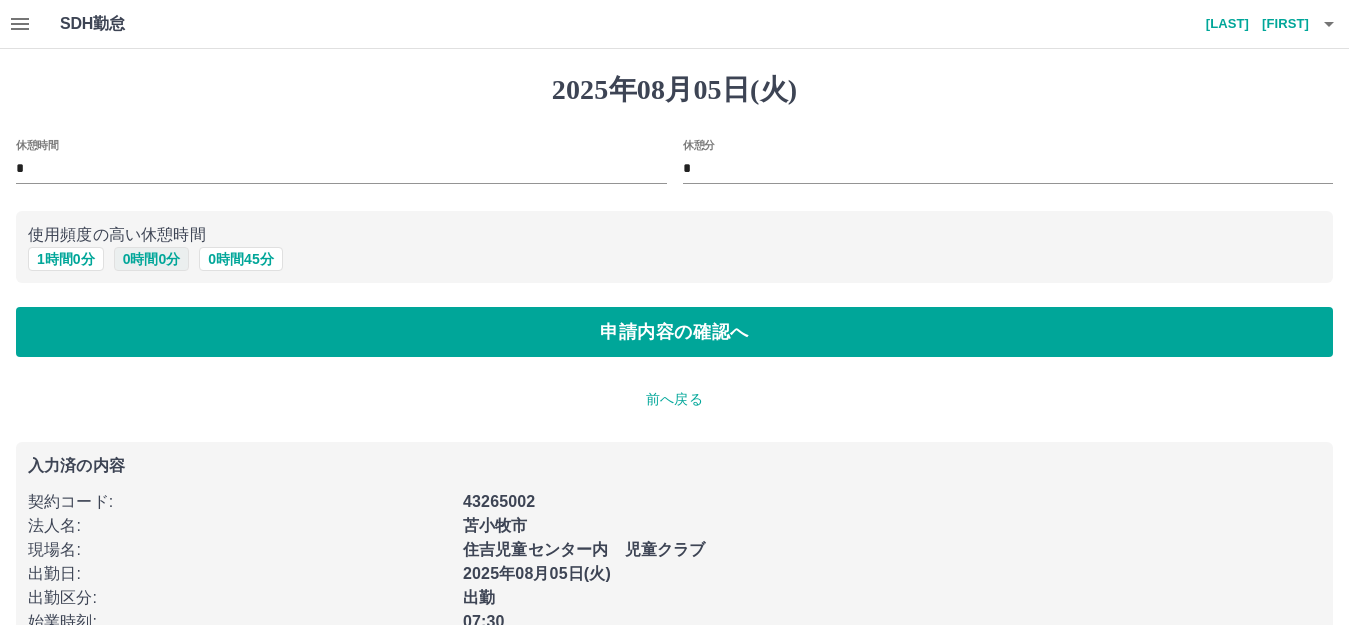 click on "0 時間 0 分" at bounding box center (152, 259) 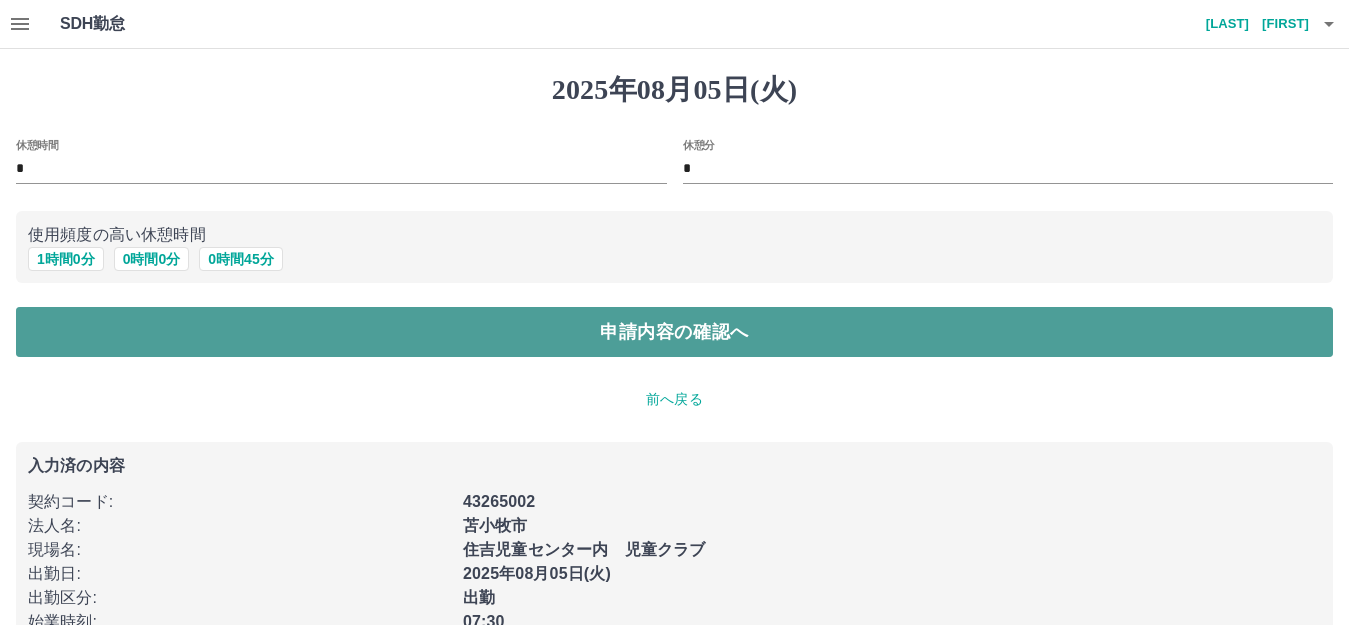 click on "申請内容の確認へ" at bounding box center [674, 332] 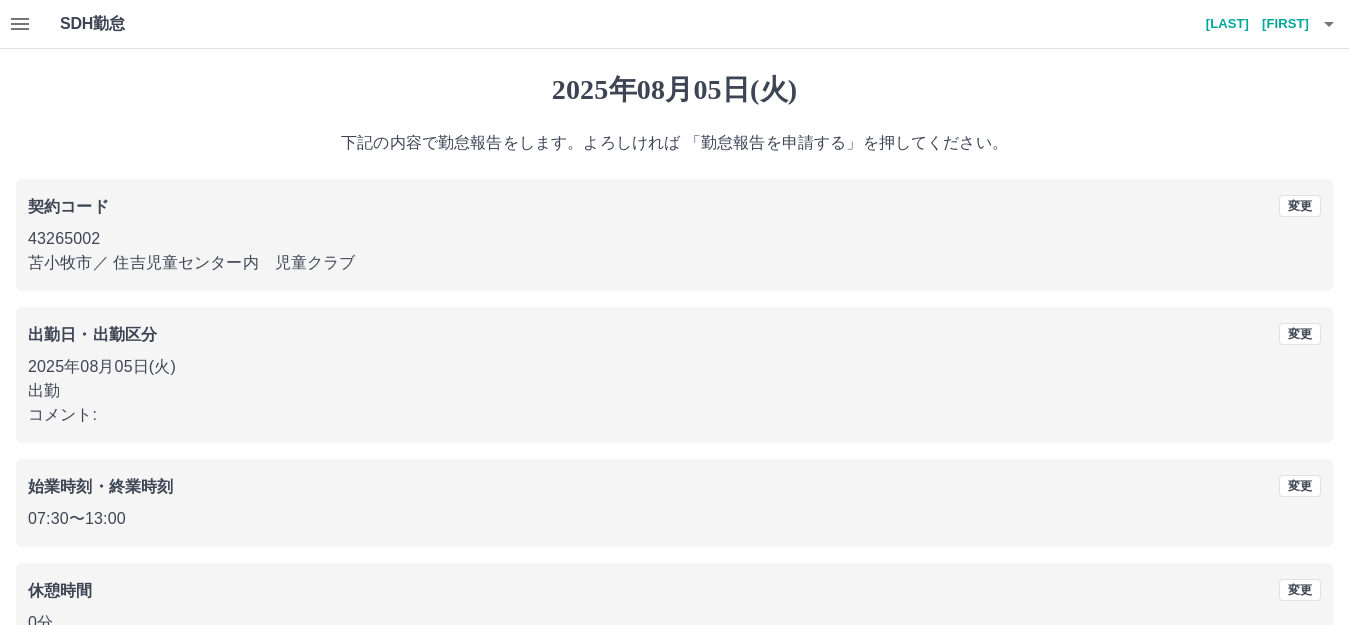scroll, scrollTop: 124, scrollLeft: 0, axis: vertical 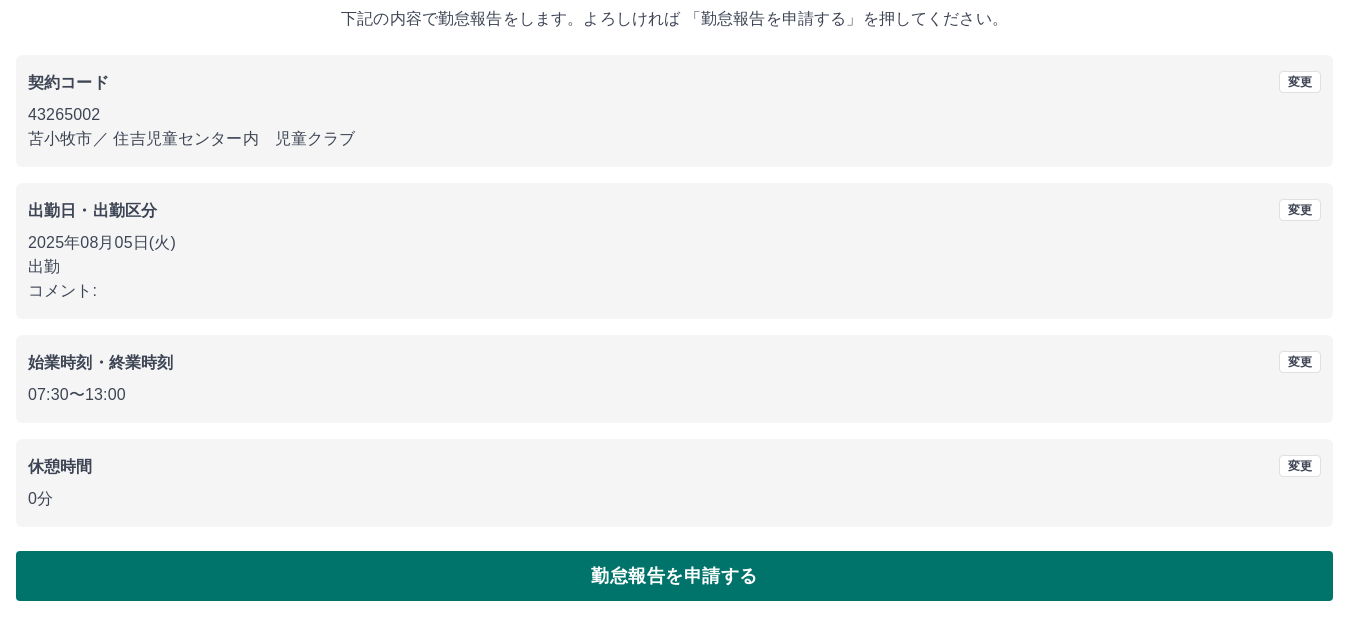 click on "勤怠報告を申請する" at bounding box center [674, 576] 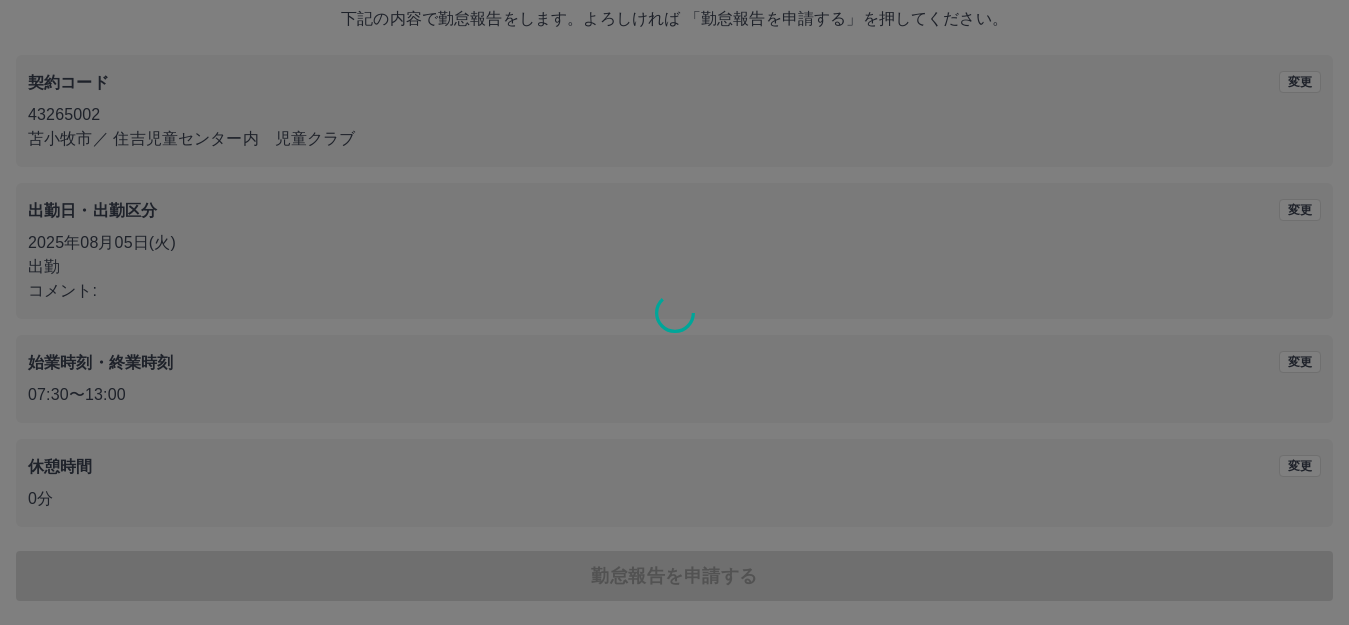scroll, scrollTop: 0, scrollLeft: 0, axis: both 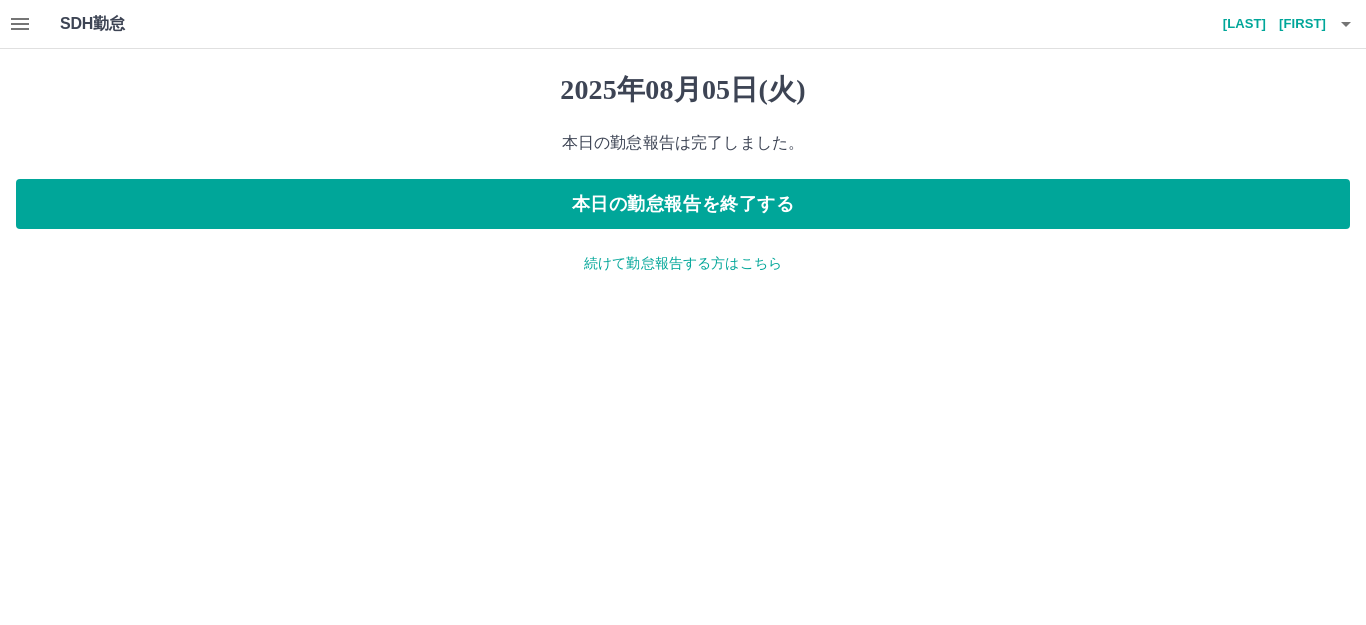 click on "続けて勤怠報告する方はこちら" at bounding box center (683, 263) 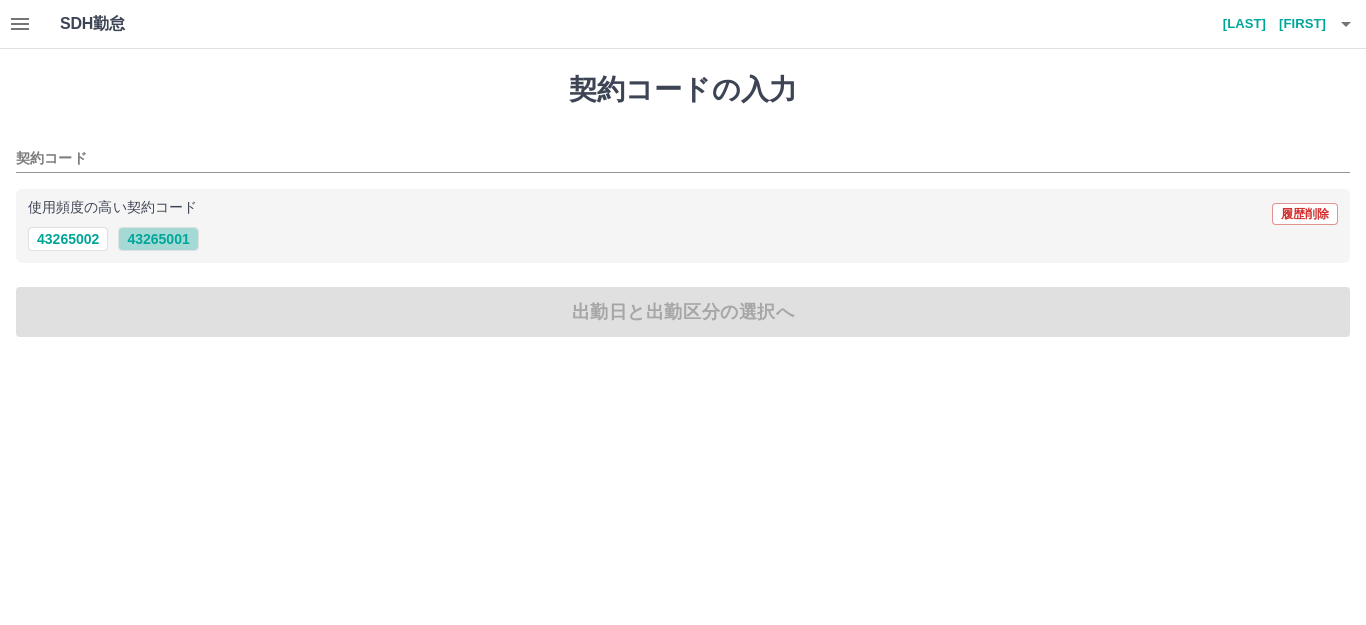 click on "43265001" at bounding box center (158, 239) 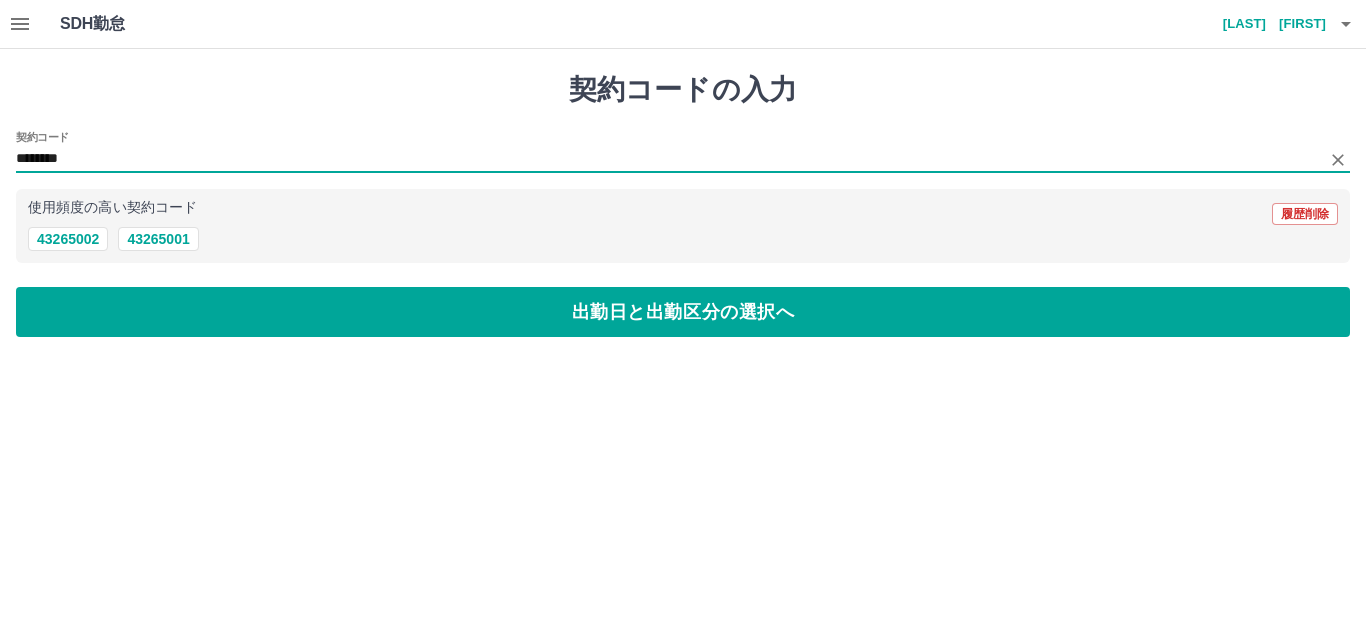 click on "********" at bounding box center (668, 159) 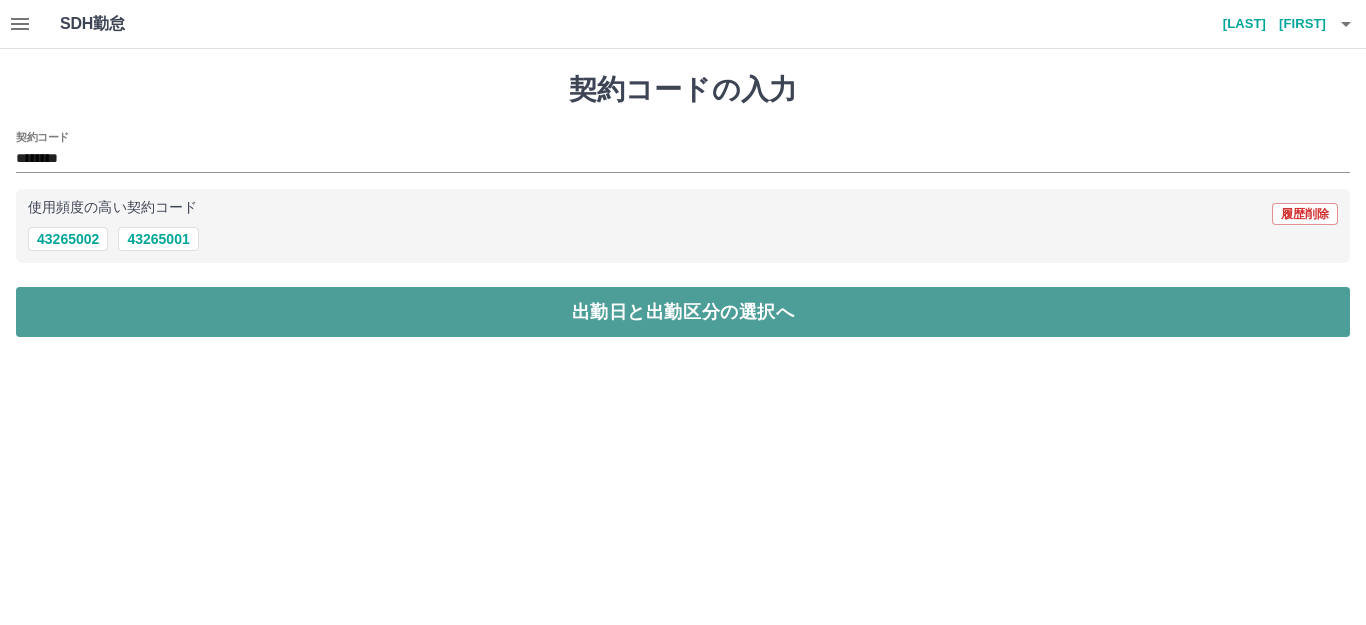 click on "出勤日と出勤区分の選択へ" at bounding box center [683, 312] 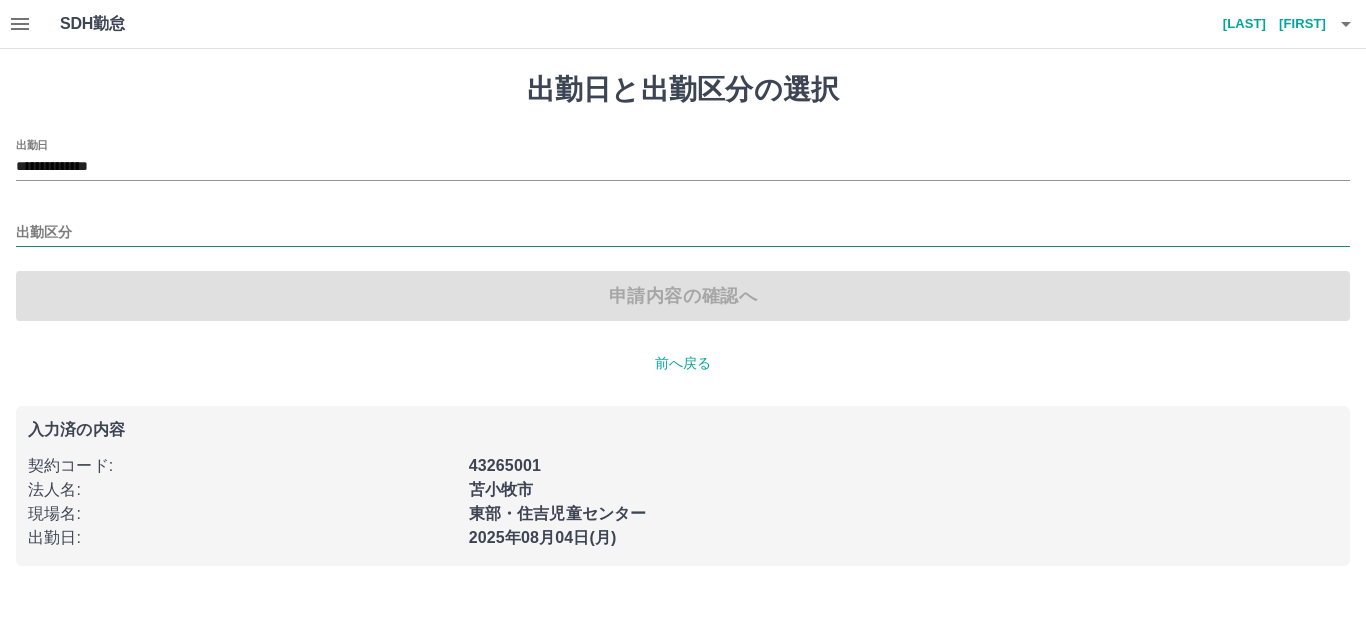 click on "出勤区分" at bounding box center [683, 233] 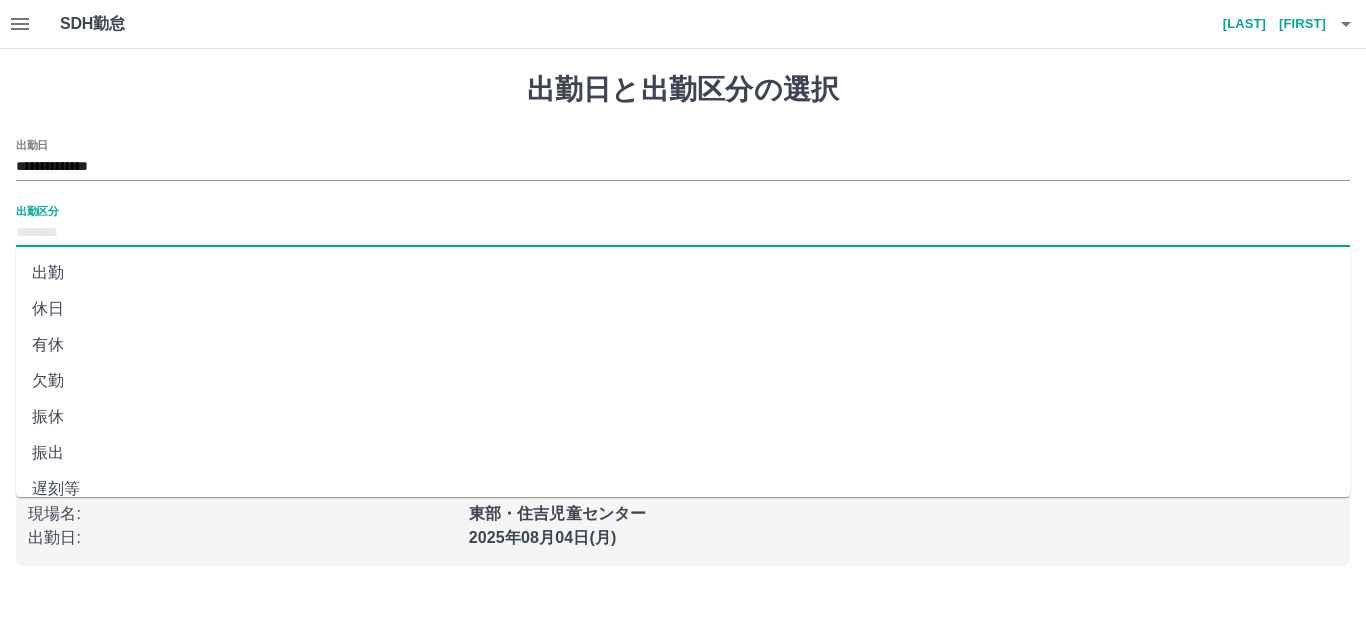 click on "出勤" at bounding box center [683, 273] 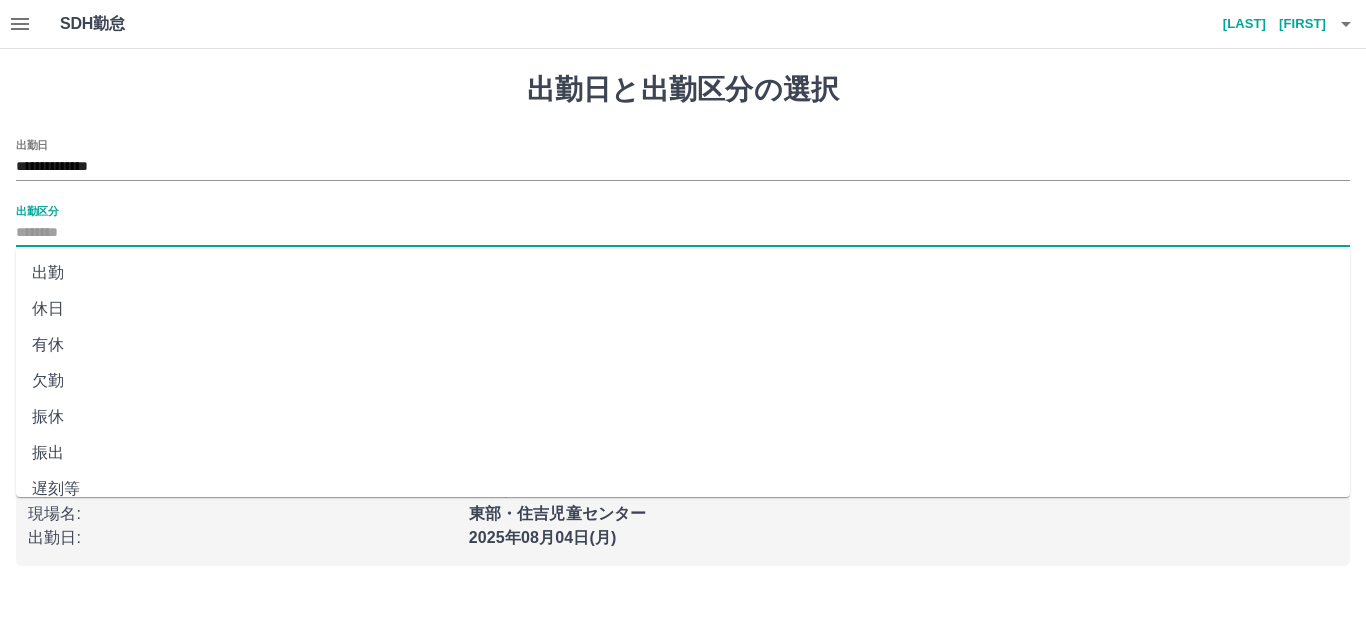 type on "**" 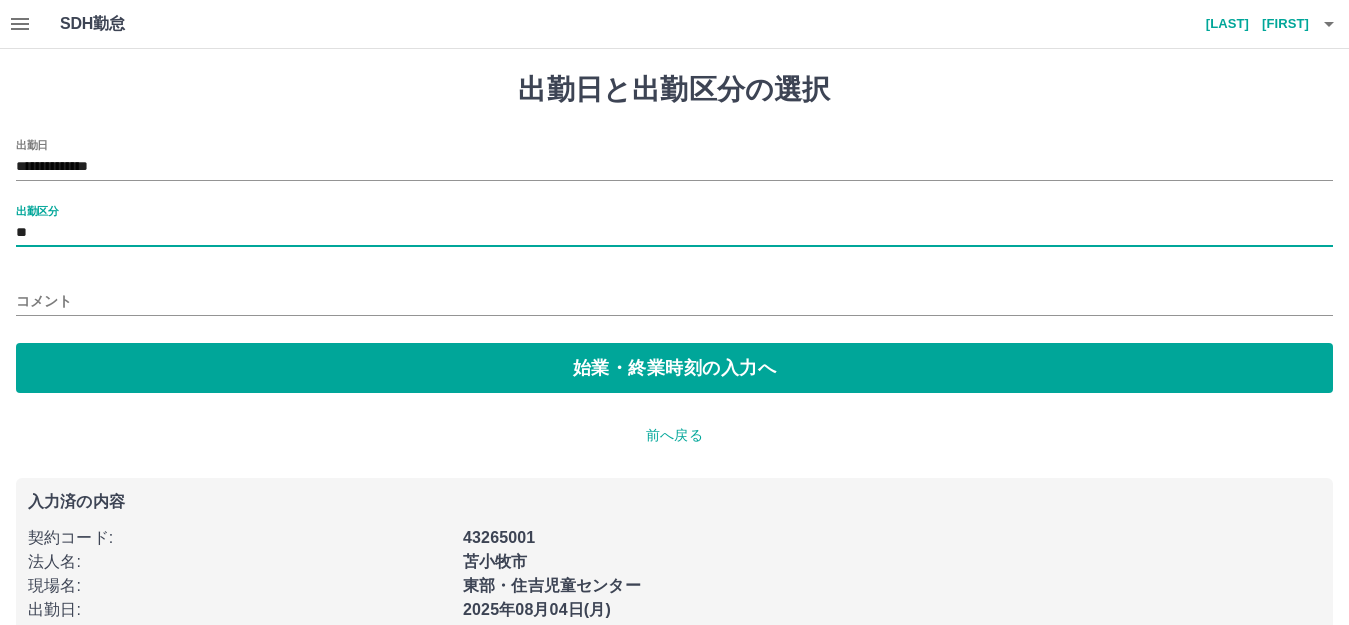click on "コメント" at bounding box center [674, 301] 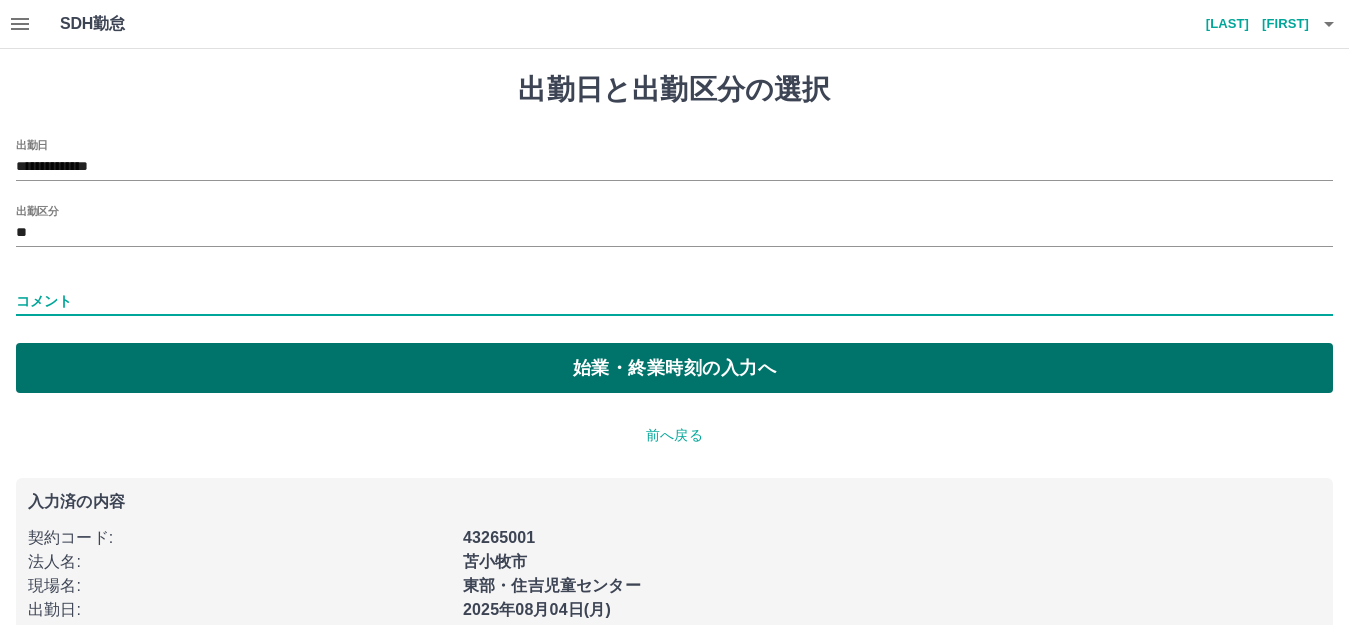 type on "**********" 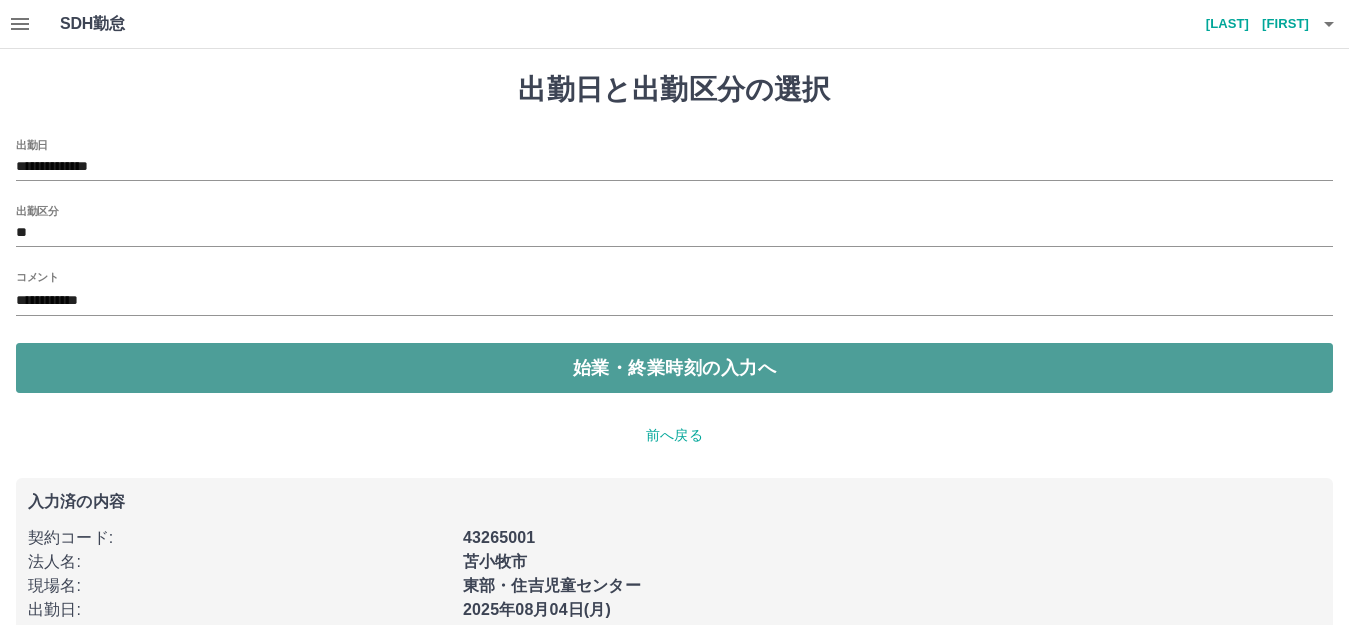 click on "始業・終業時刻の入力へ" at bounding box center [674, 368] 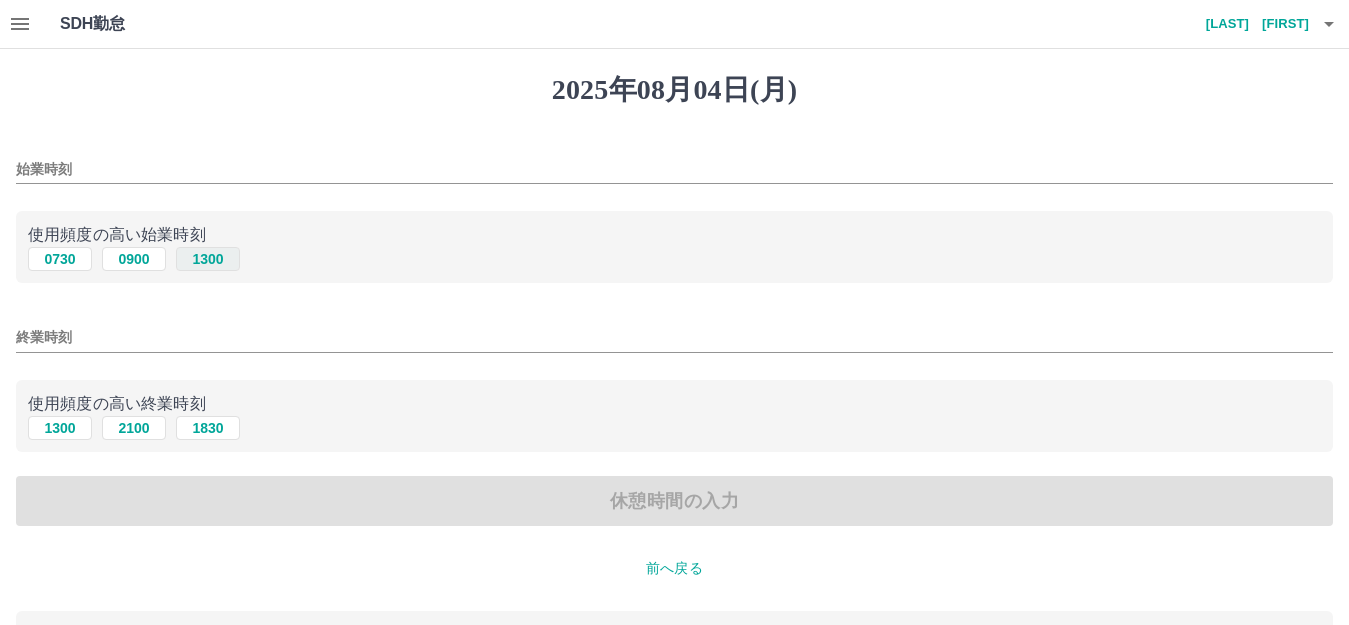 click on "1300" at bounding box center [208, 259] 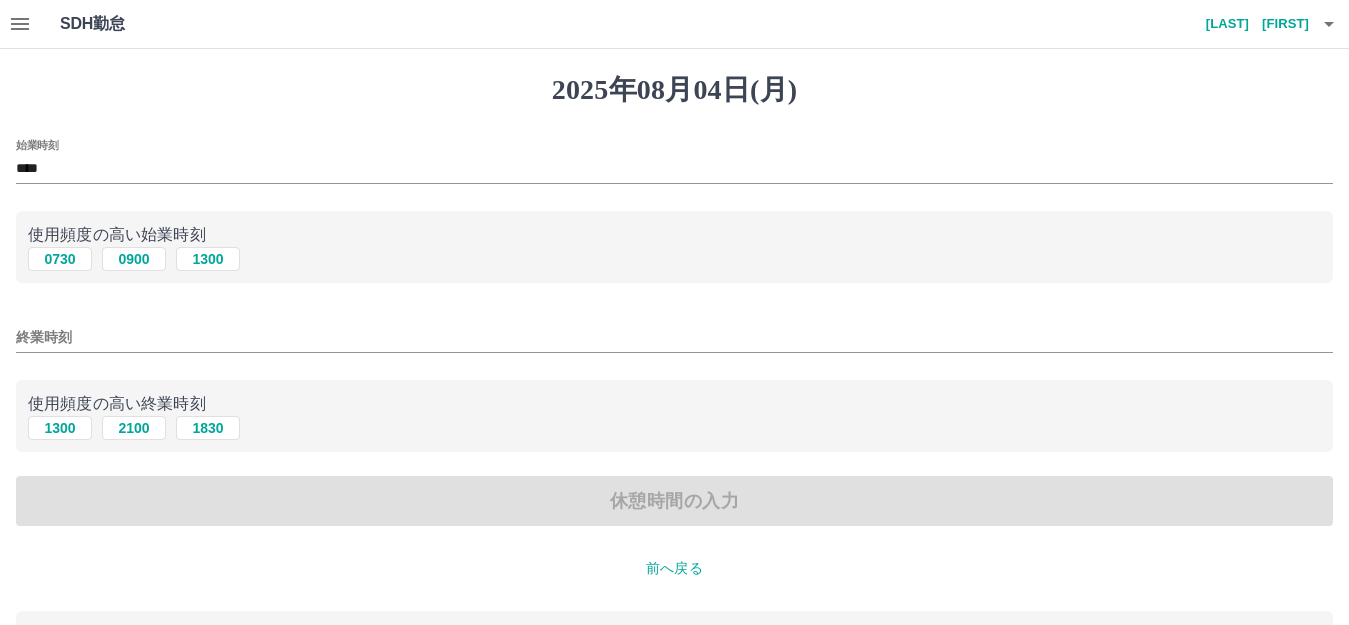 click on "終業時刻" at bounding box center (674, 337) 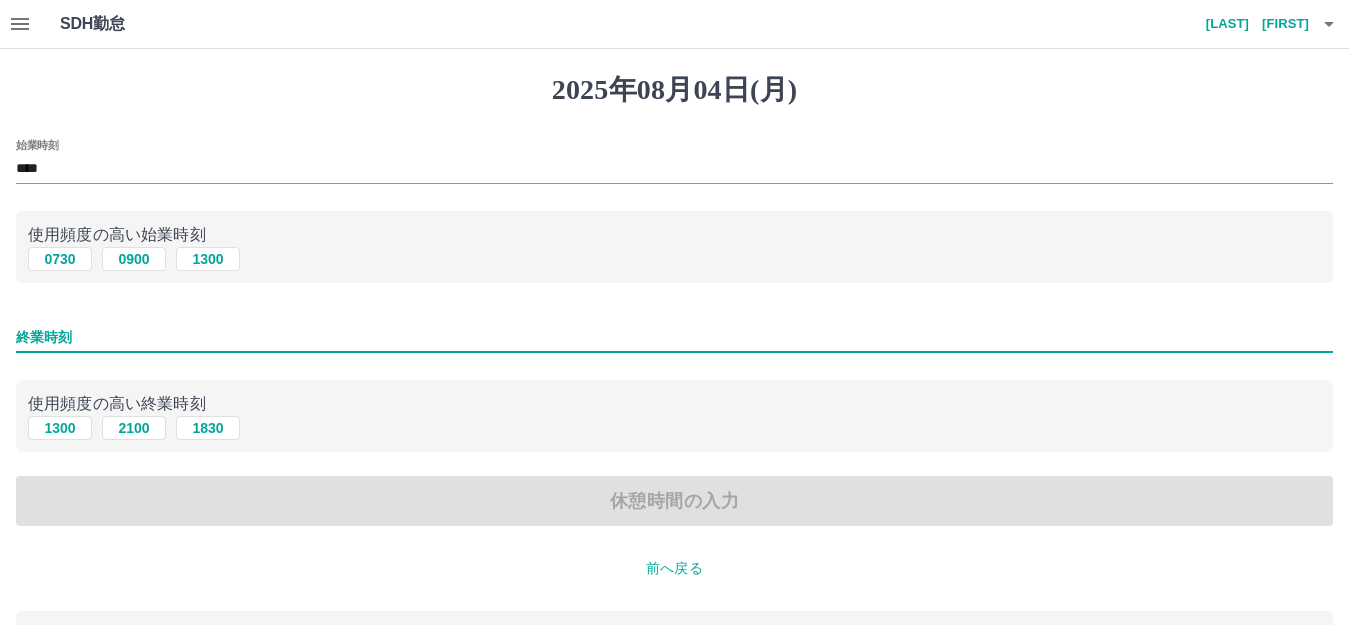 type on "****" 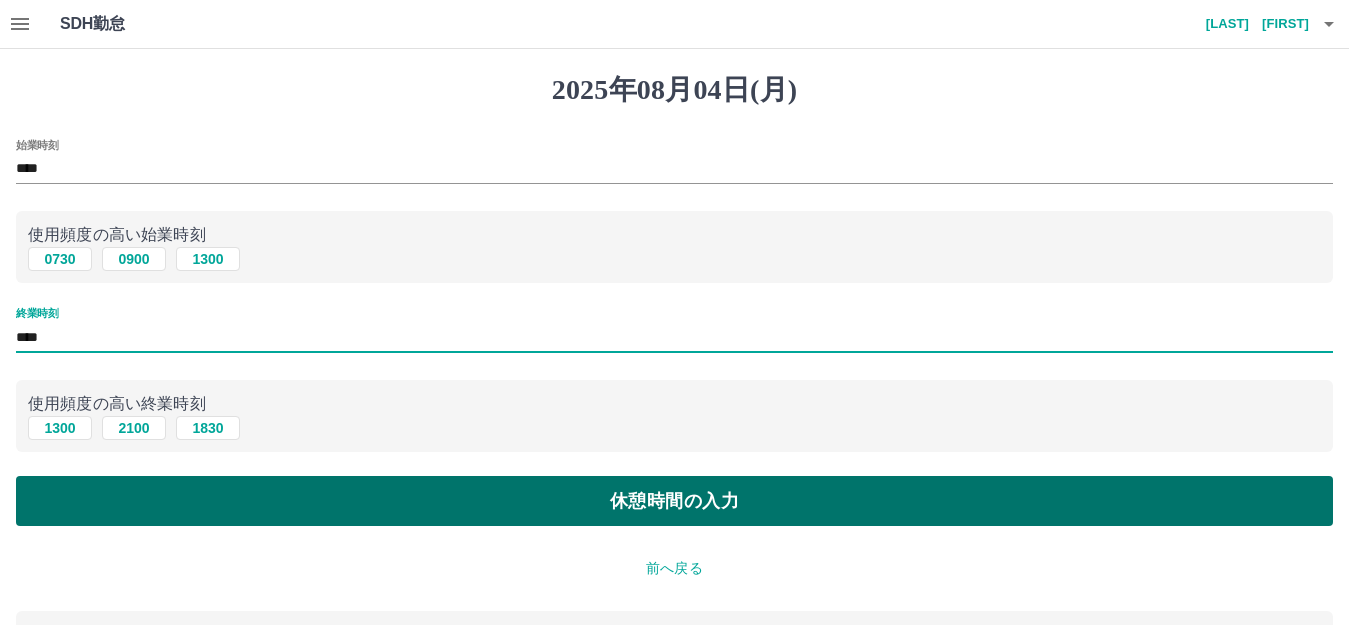click on "休憩時間の入力" at bounding box center [674, 501] 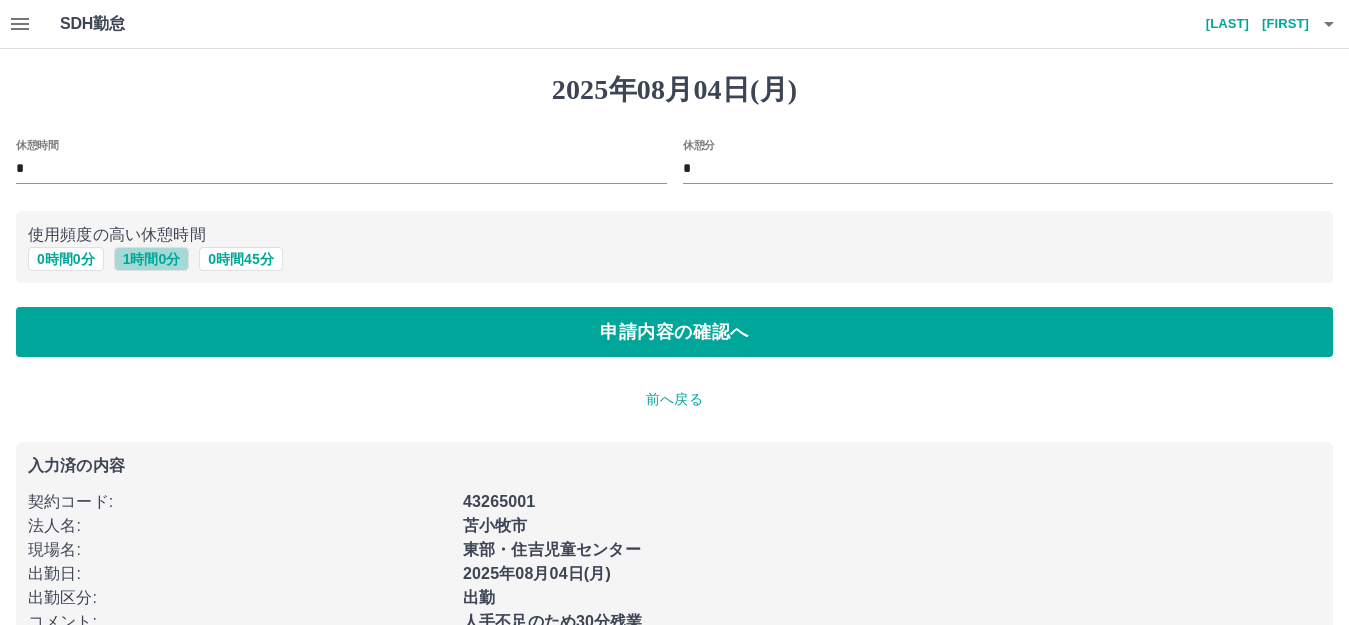 click on "1 時間 0 分" at bounding box center [152, 259] 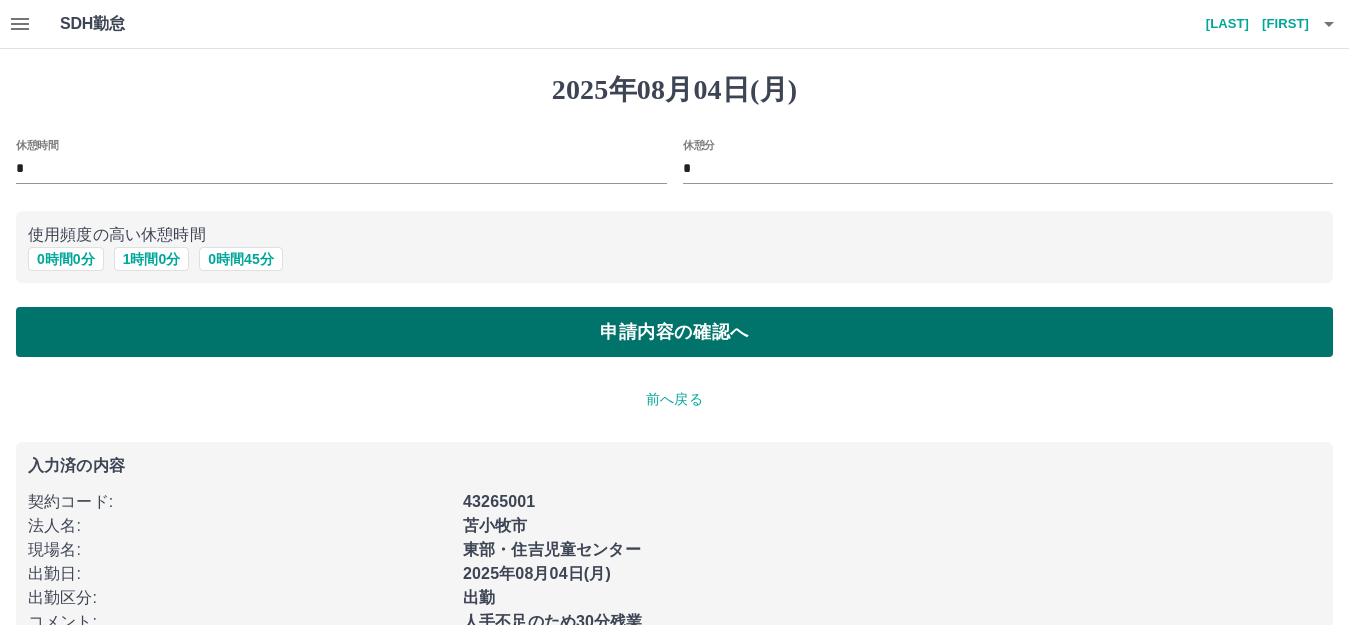 click on "申請内容の確認へ" at bounding box center [674, 332] 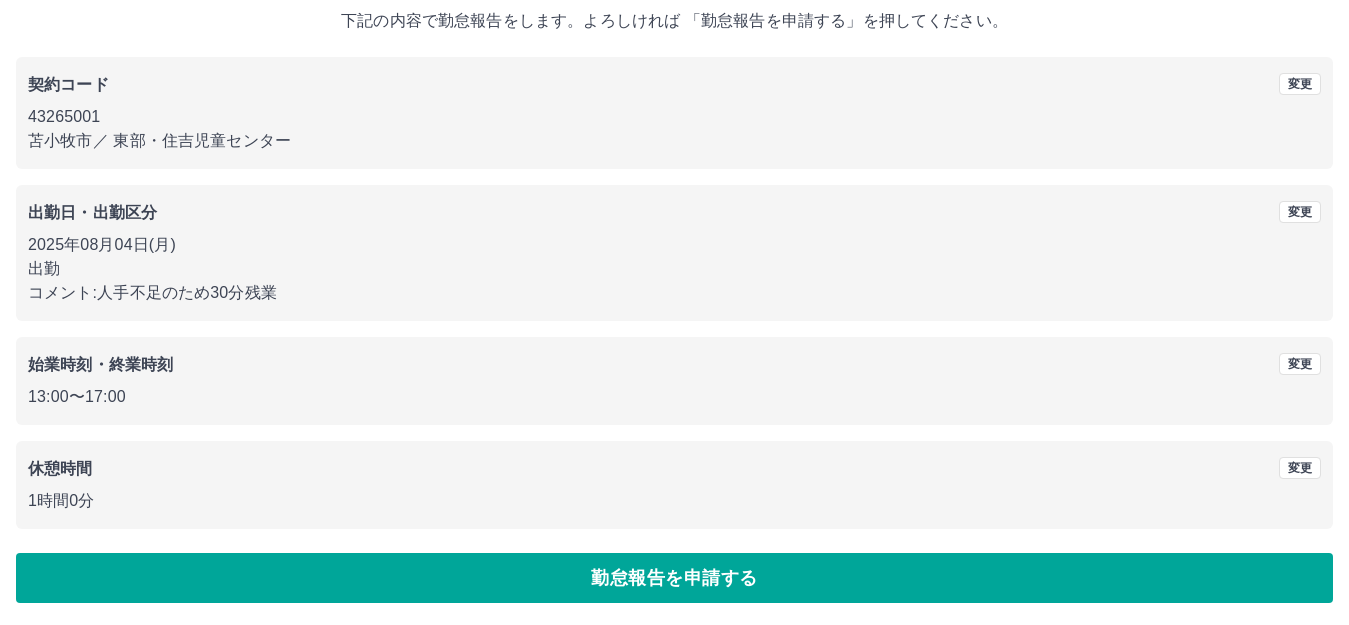scroll, scrollTop: 124, scrollLeft: 0, axis: vertical 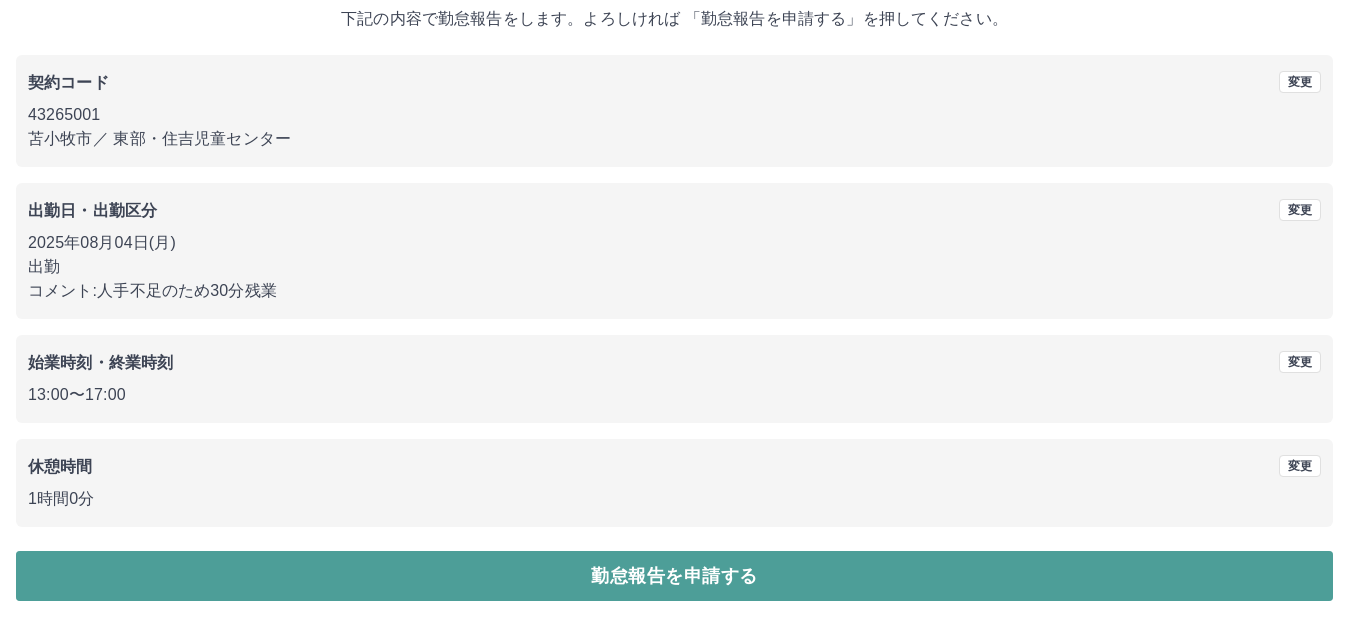 click on "勤怠報告を申請する" at bounding box center [674, 576] 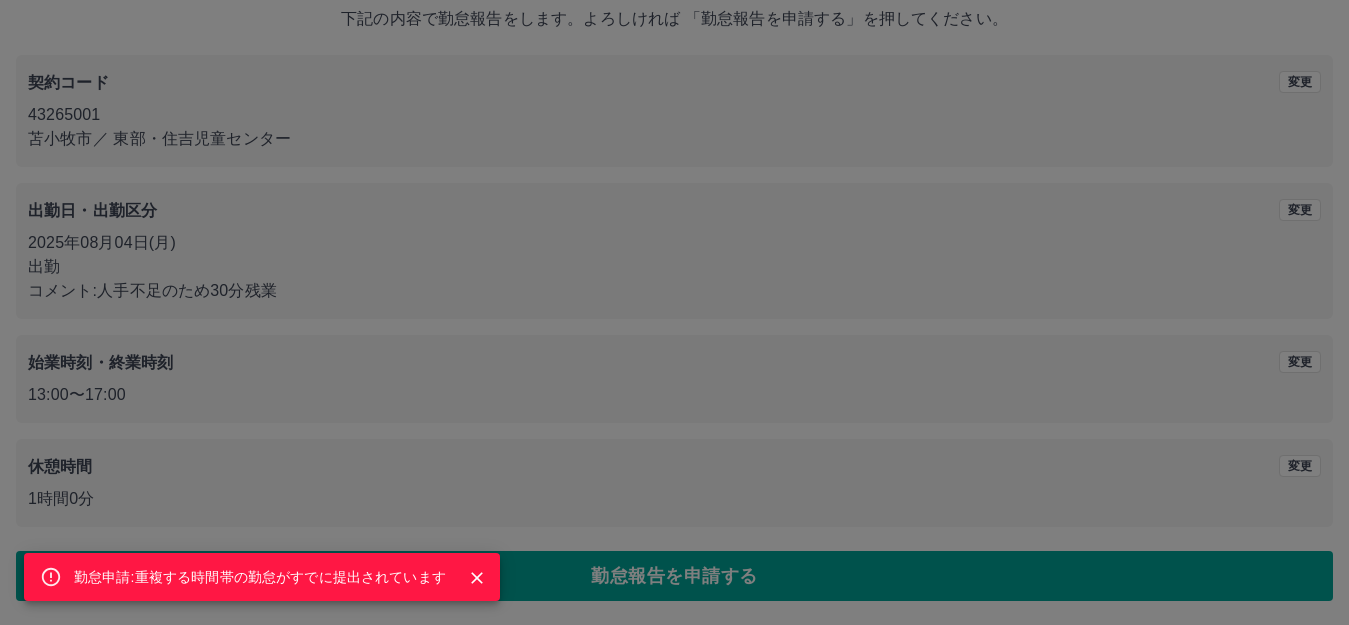 click 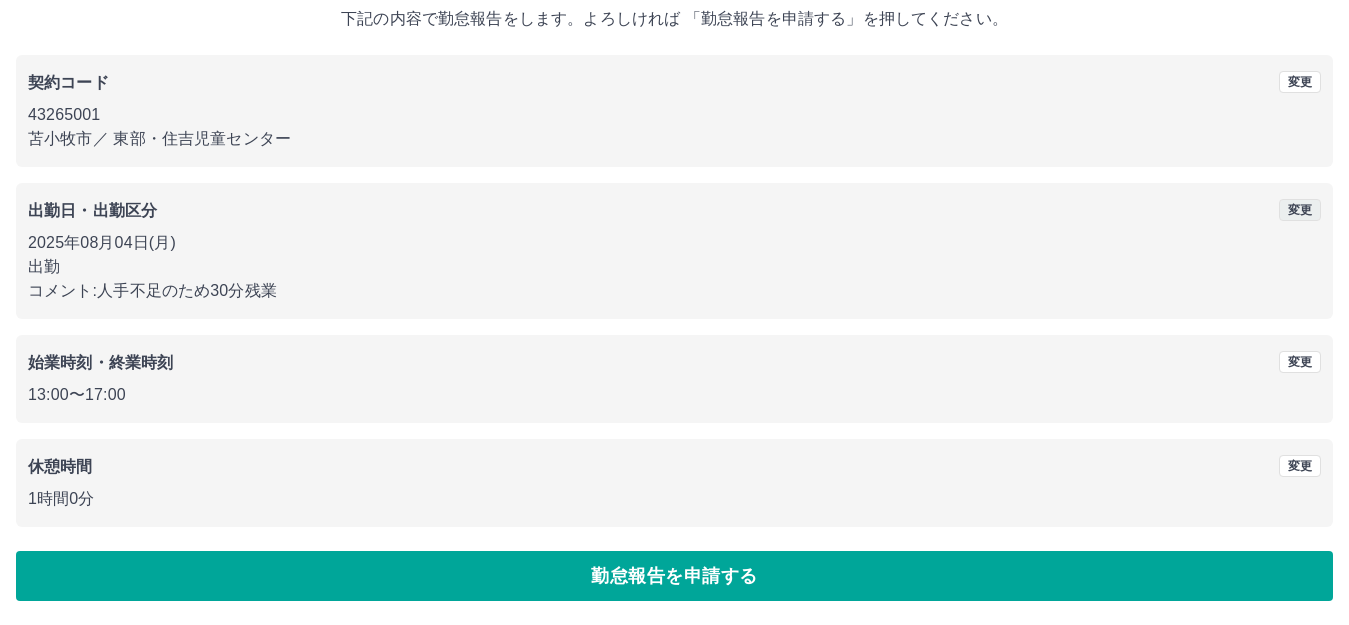 click on "変更" at bounding box center [1300, 210] 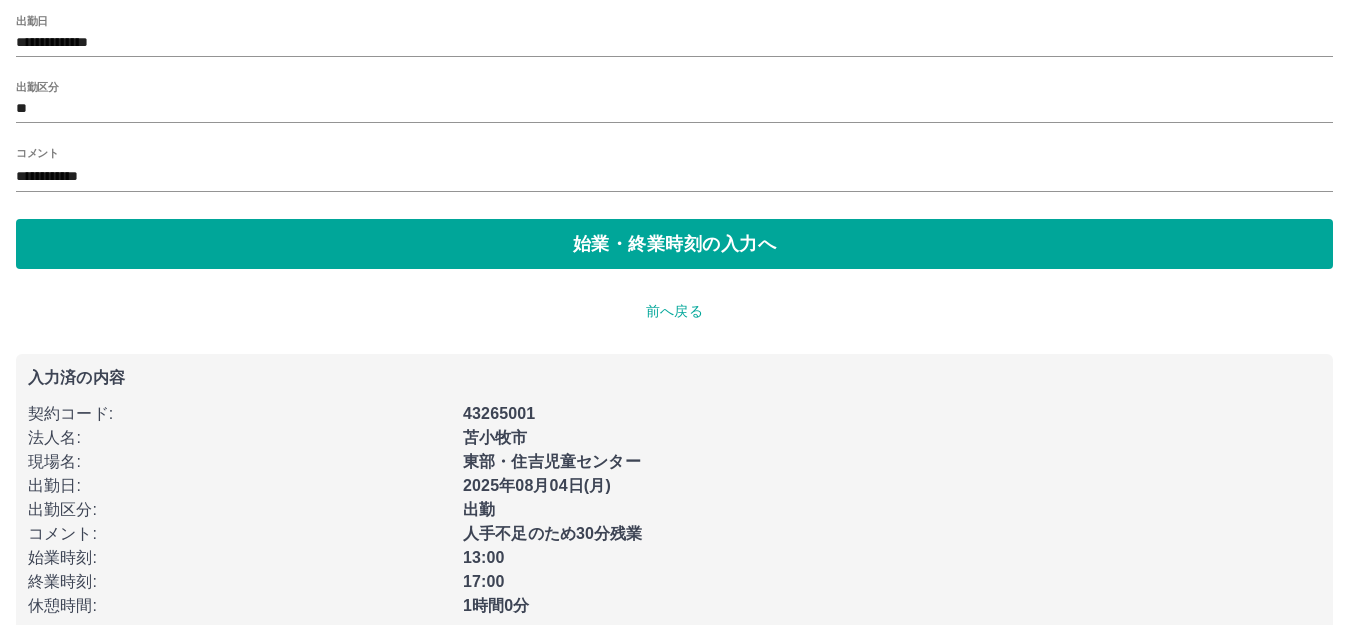 scroll, scrollTop: 0, scrollLeft: 0, axis: both 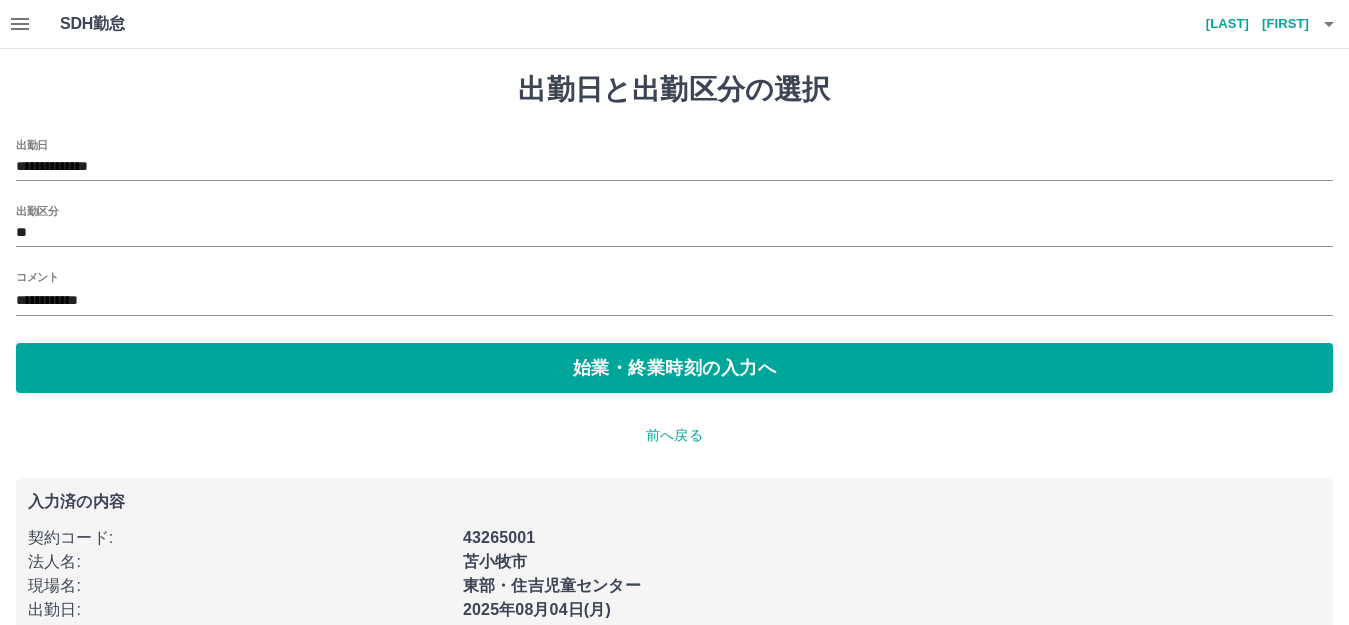 click on "**********" at bounding box center [674, 160] 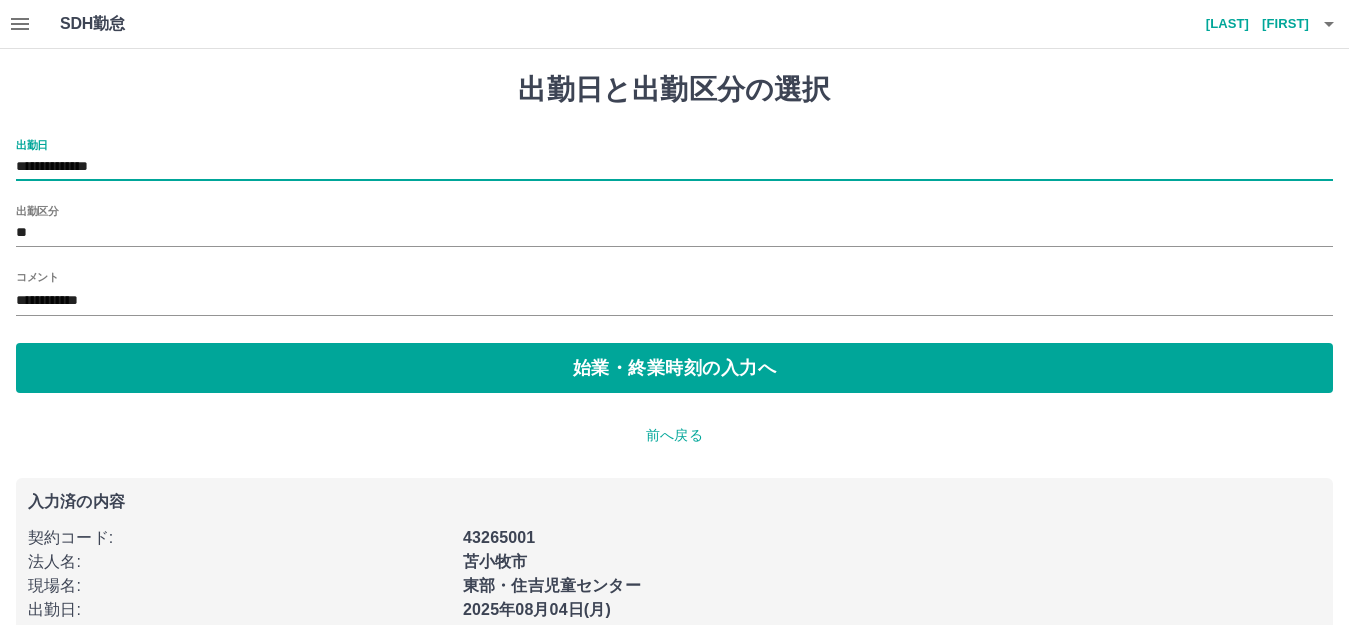 click on "**********" at bounding box center (674, 167) 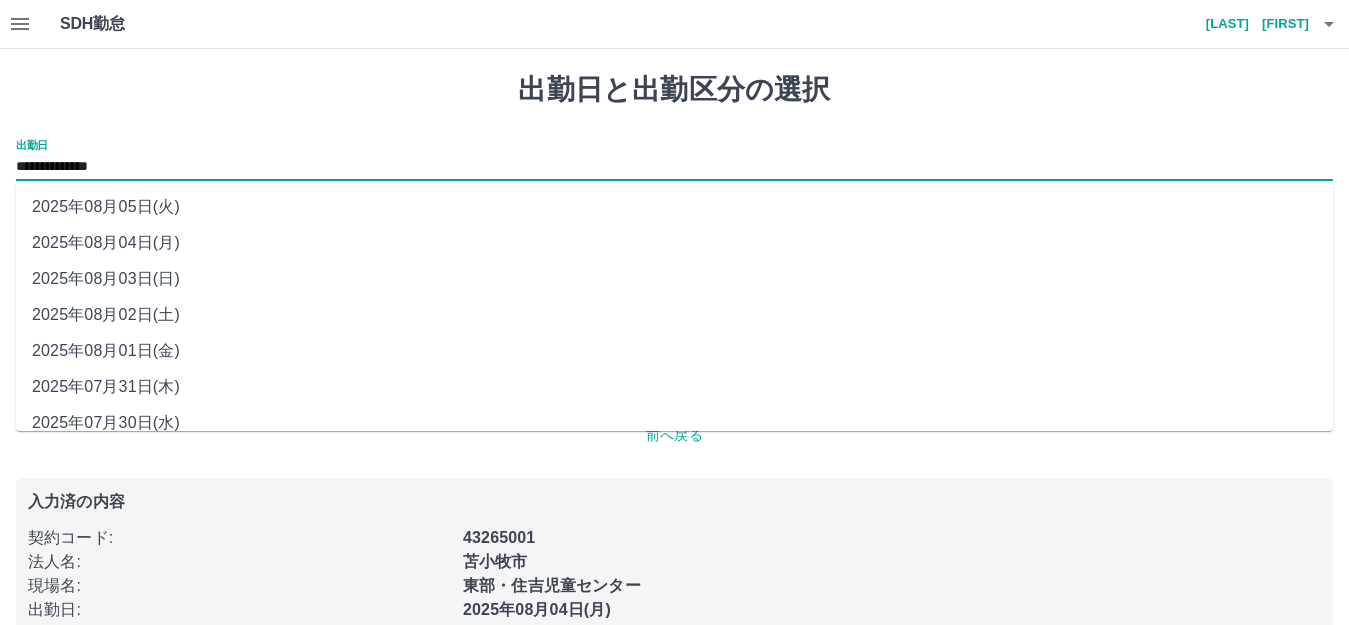 click on "2025年08月05日(火)" at bounding box center [674, 207] 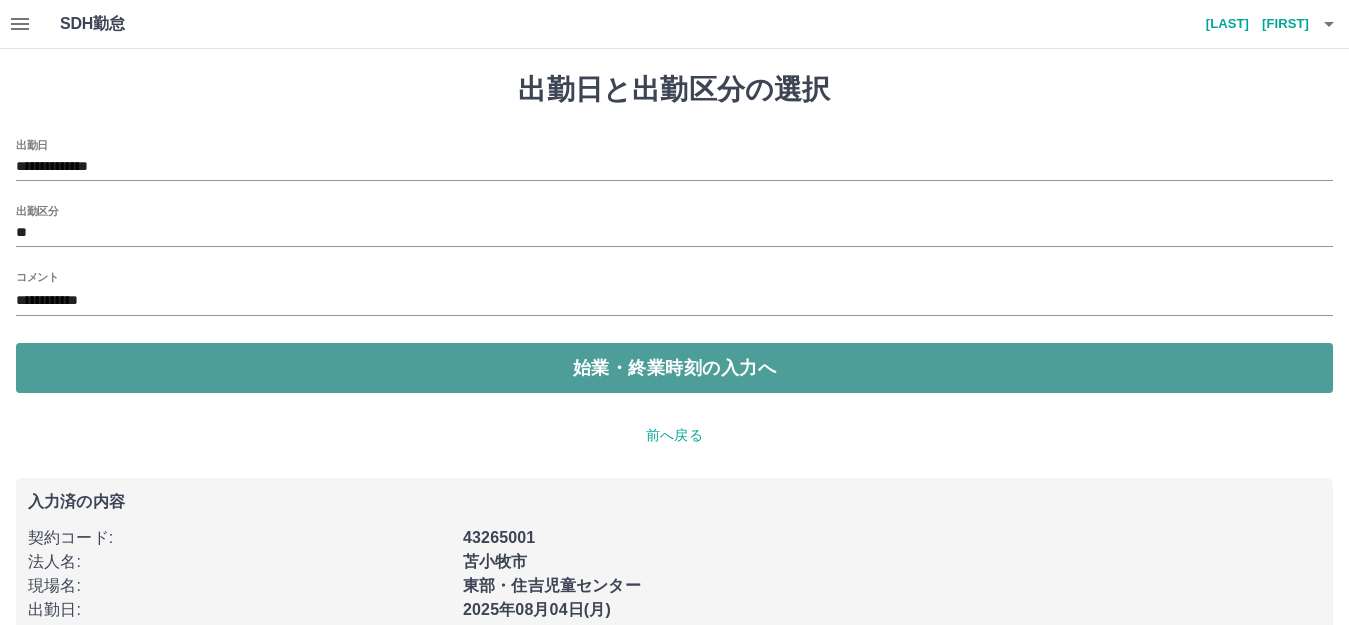 click on "始業・終業時刻の入力へ" at bounding box center [674, 368] 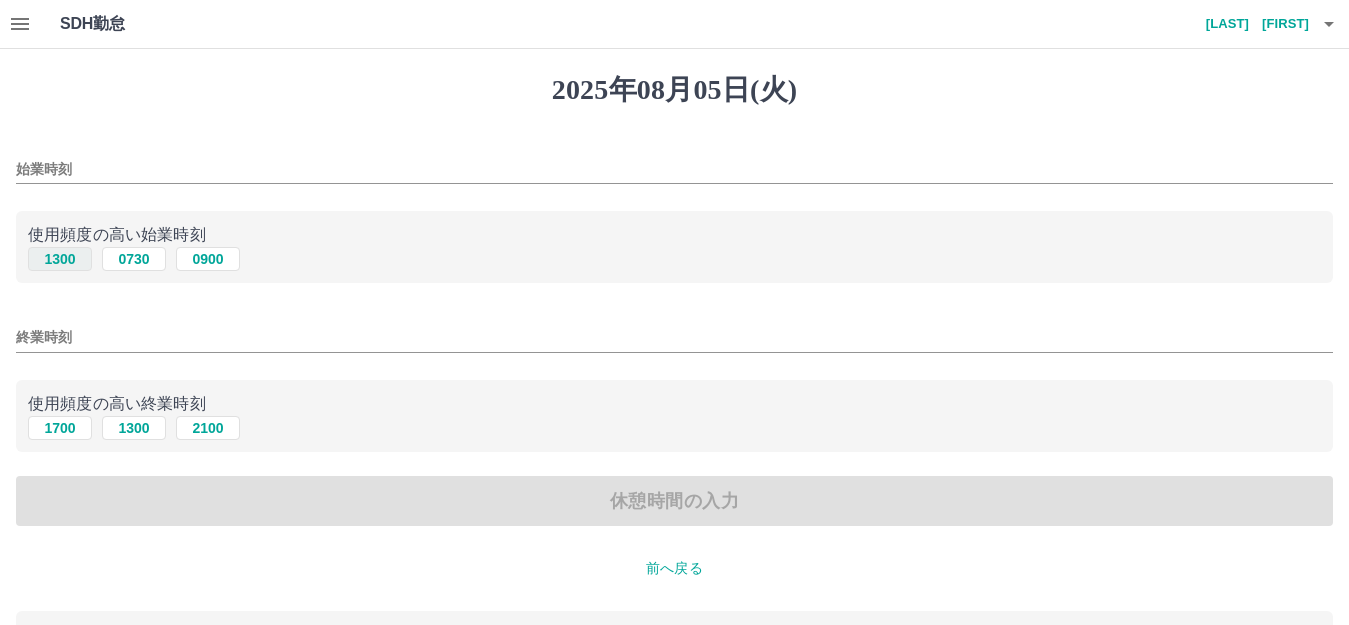 click on "1300" at bounding box center (60, 259) 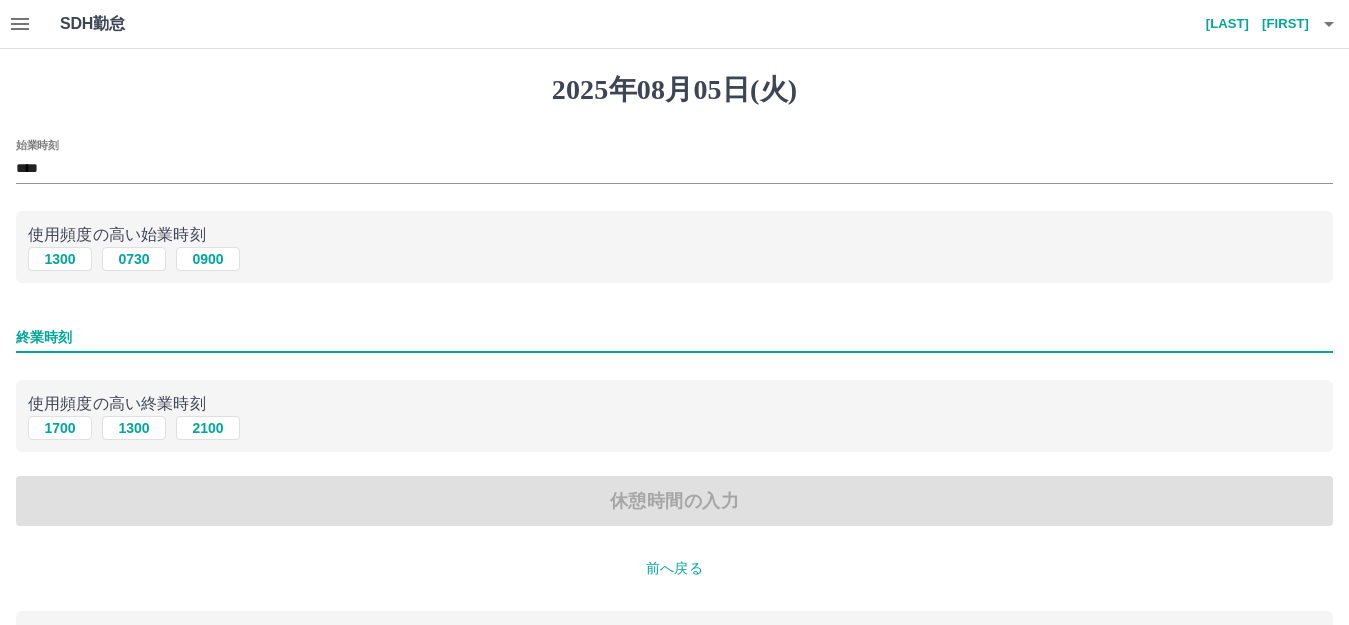 click on "終業時刻" at bounding box center [674, 337] 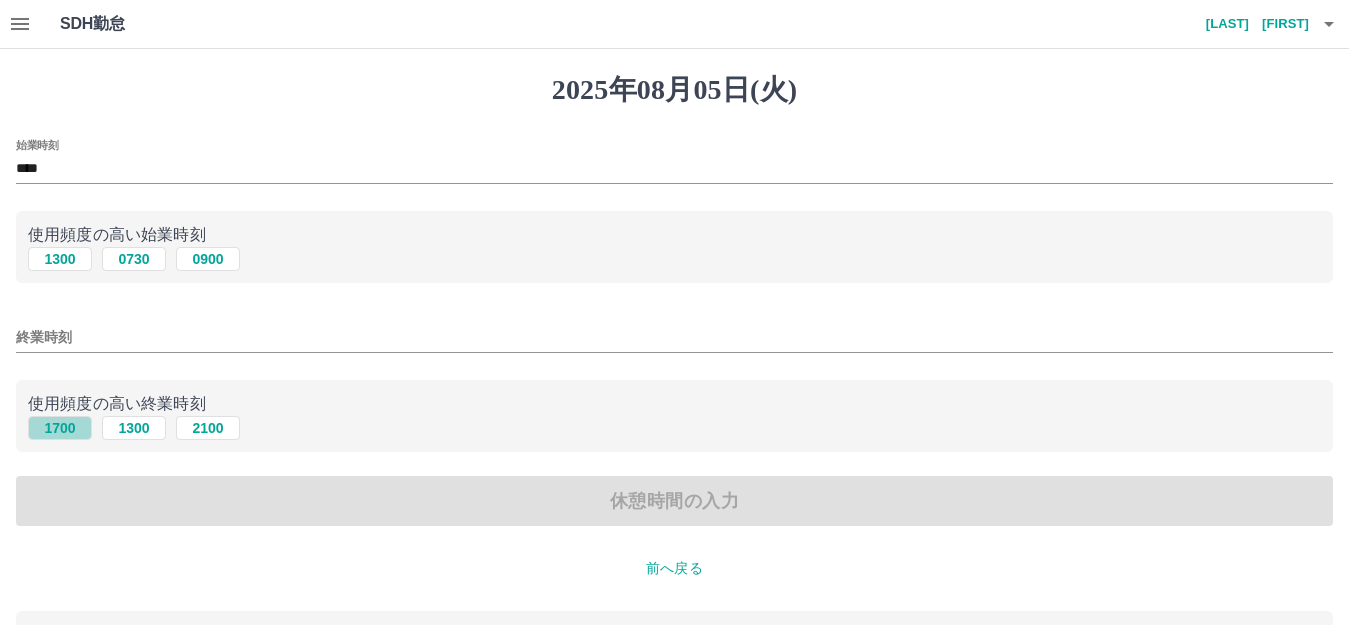 click on "1700" at bounding box center (60, 428) 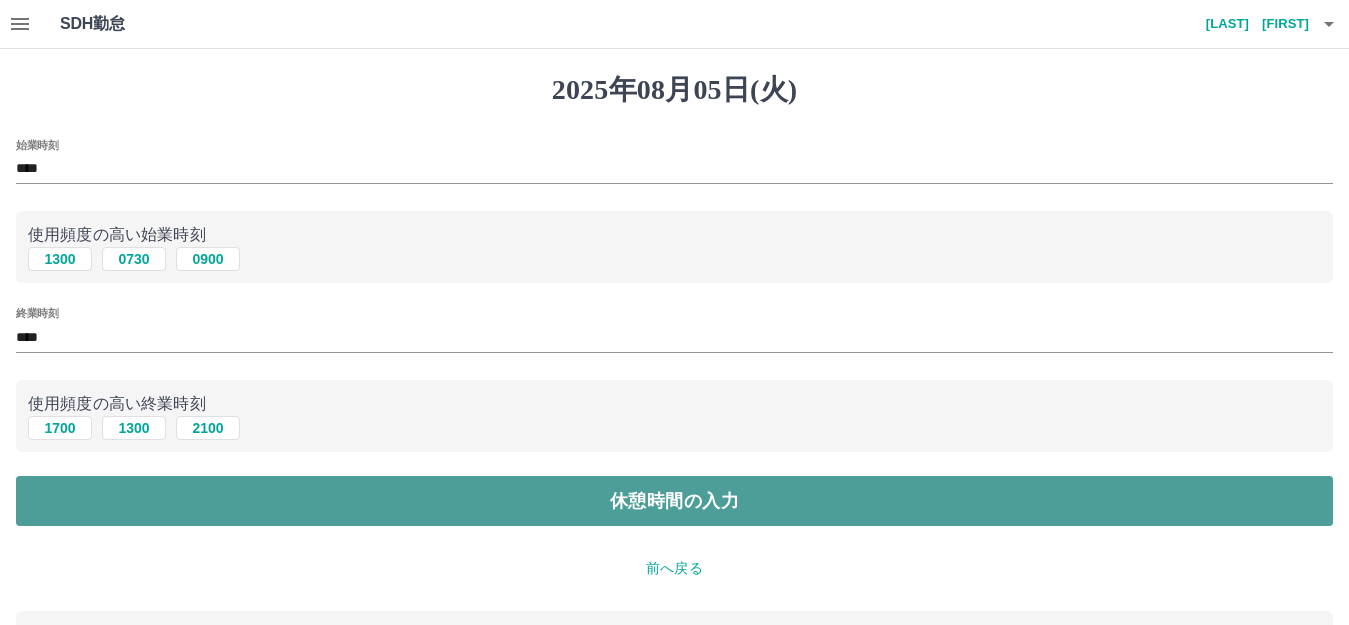 click on "休憩時間の入力" at bounding box center (674, 501) 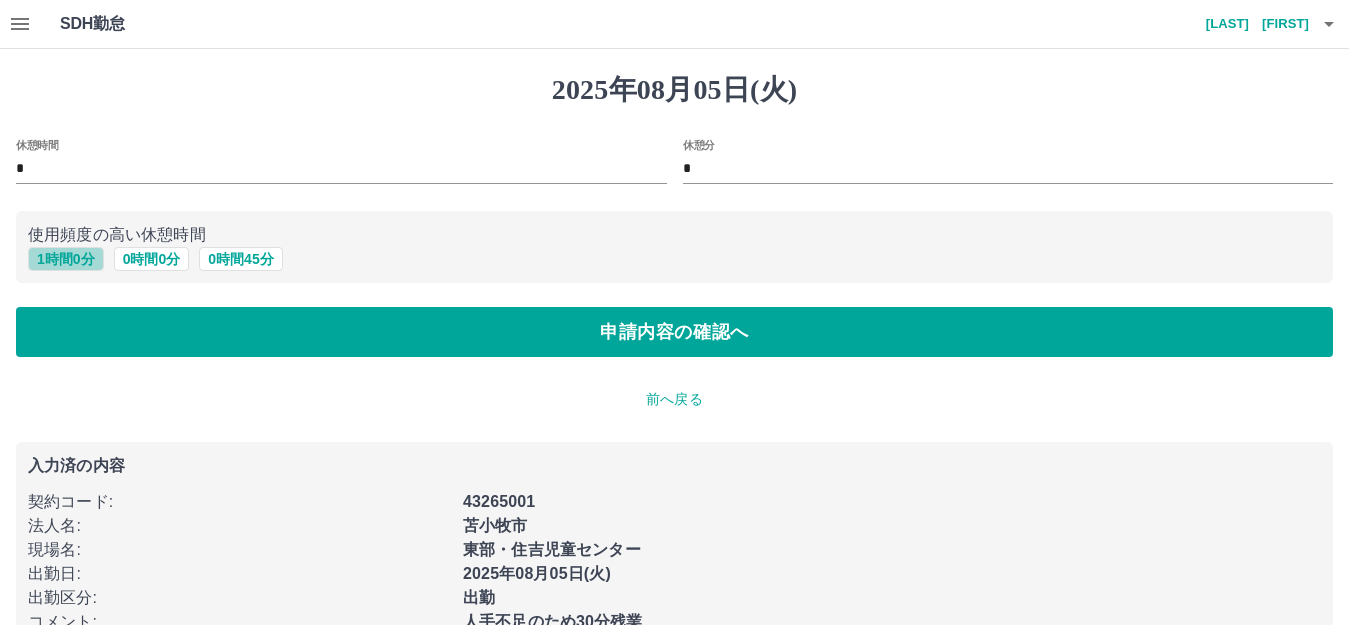 click on "1 時間 0 分" at bounding box center [66, 259] 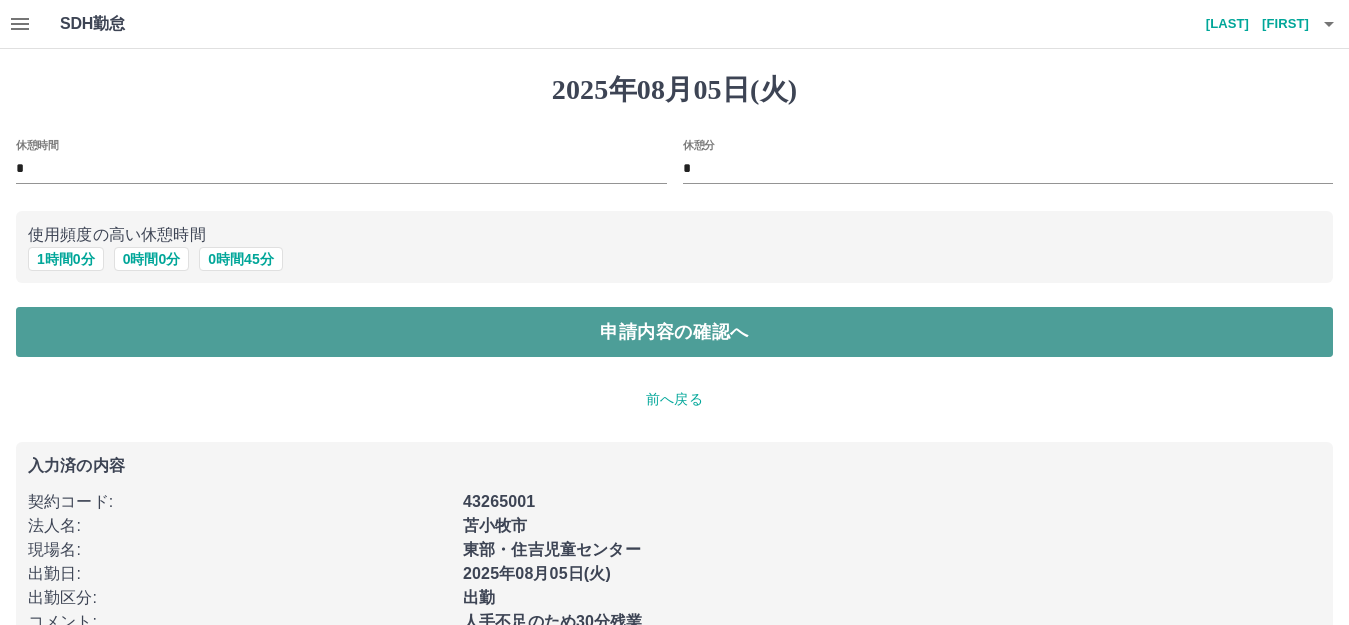 click on "申請内容の確認へ" at bounding box center [674, 332] 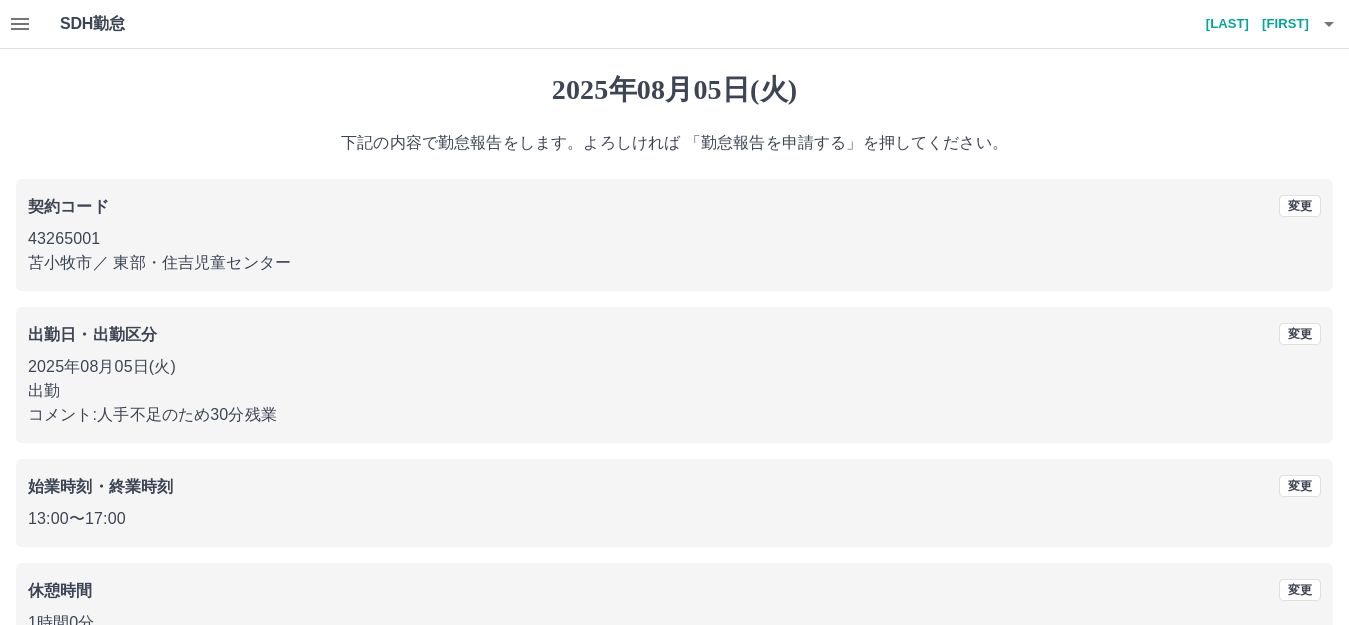 scroll, scrollTop: 124, scrollLeft: 0, axis: vertical 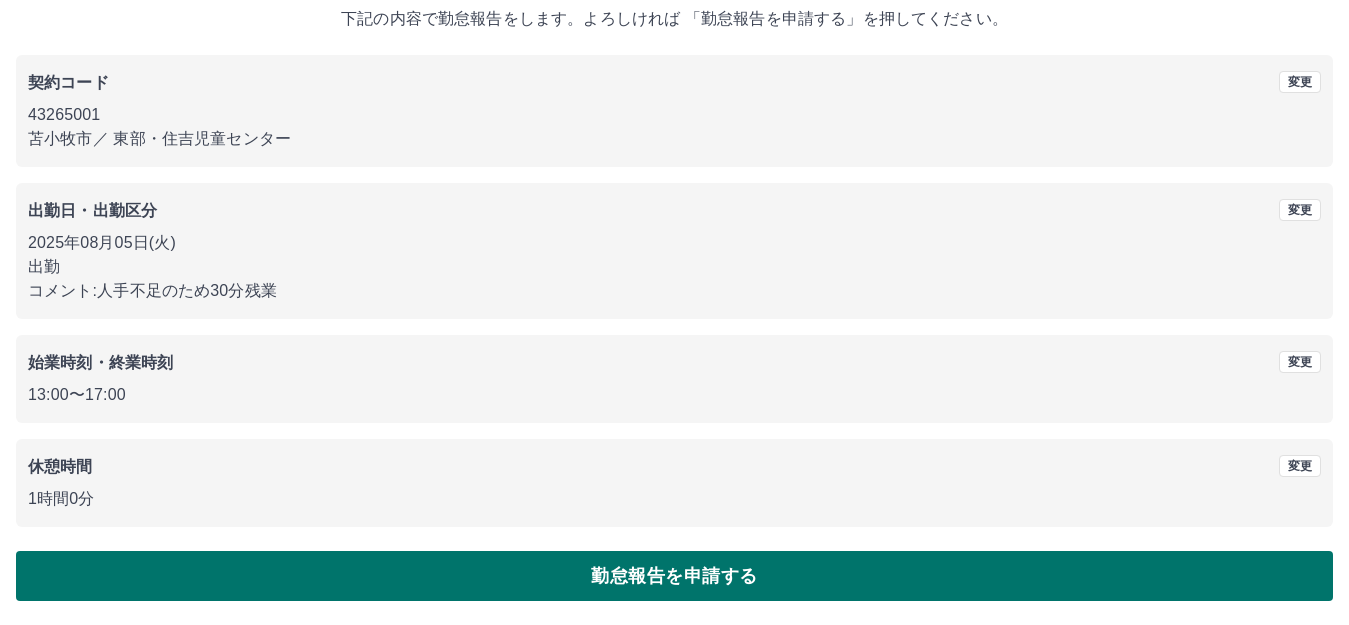 click on "勤怠報告を申請する" at bounding box center [674, 576] 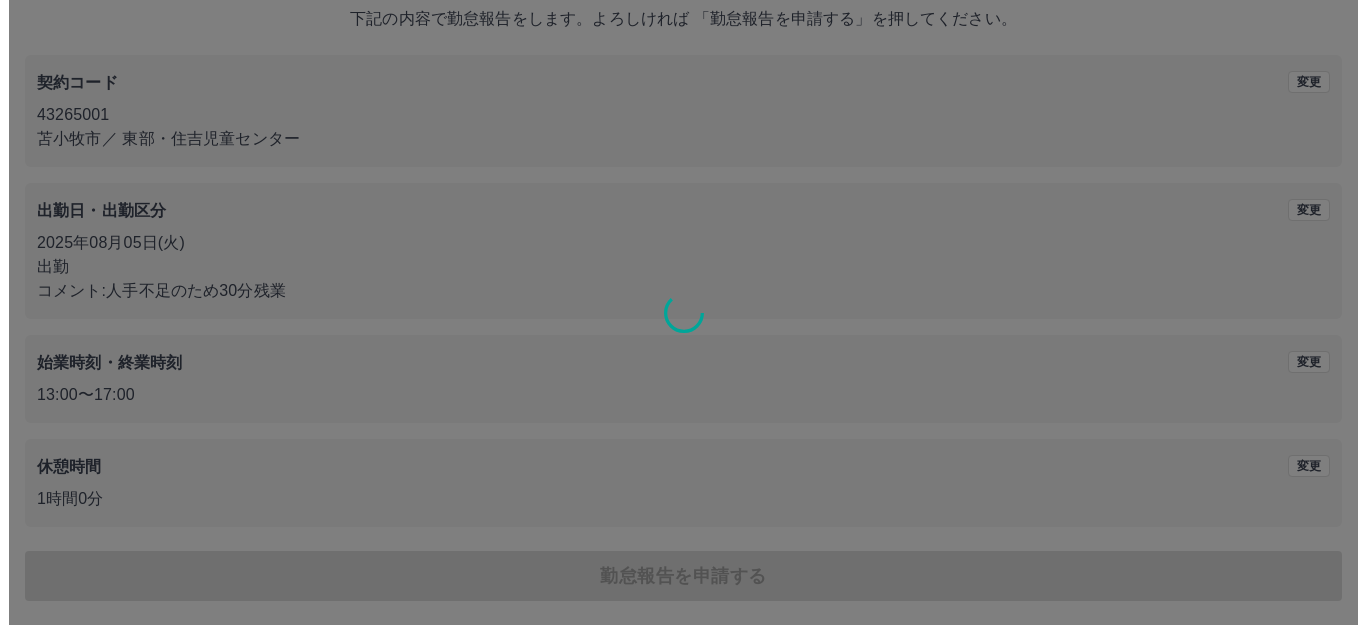 scroll, scrollTop: 0, scrollLeft: 0, axis: both 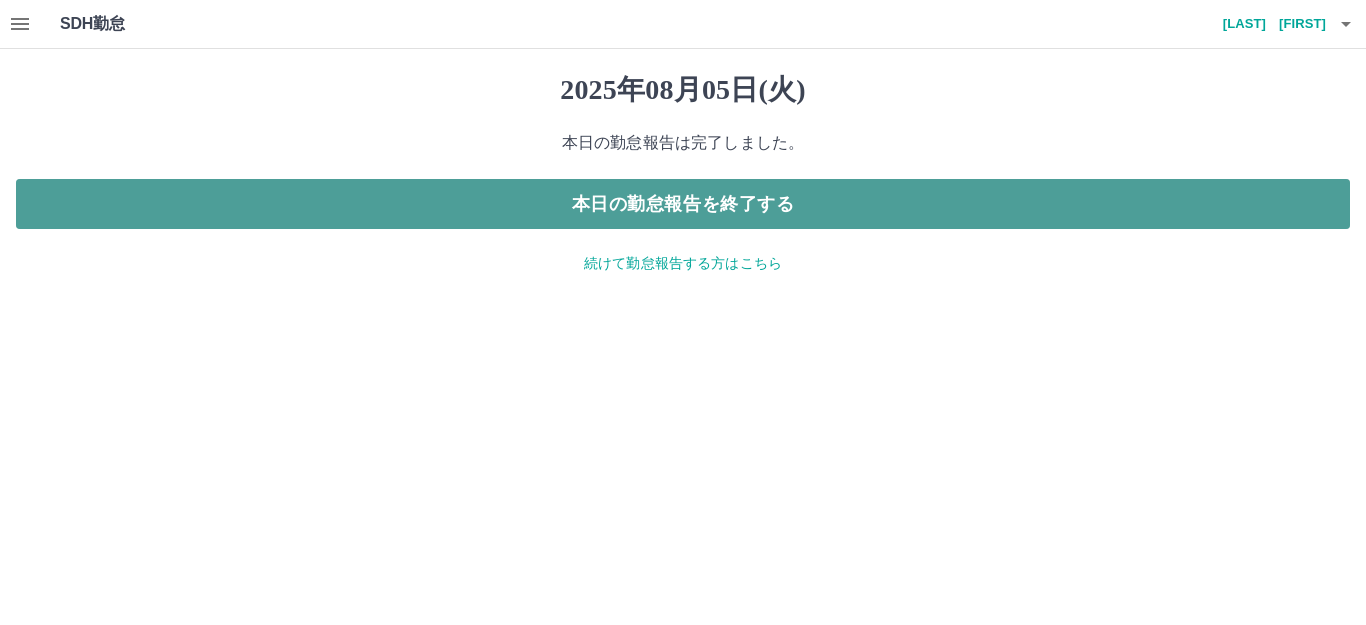 click on "本日の勤怠報告を終了する" at bounding box center (683, 204) 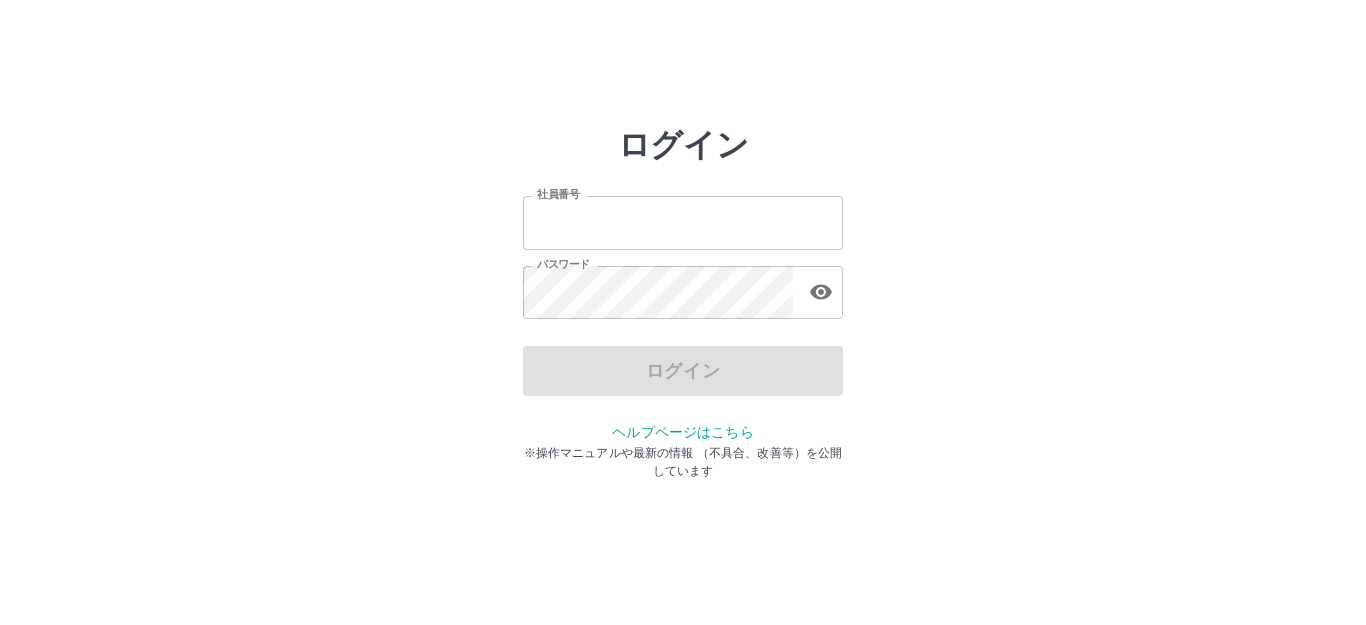 scroll, scrollTop: 0, scrollLeft: 0, axis: both 